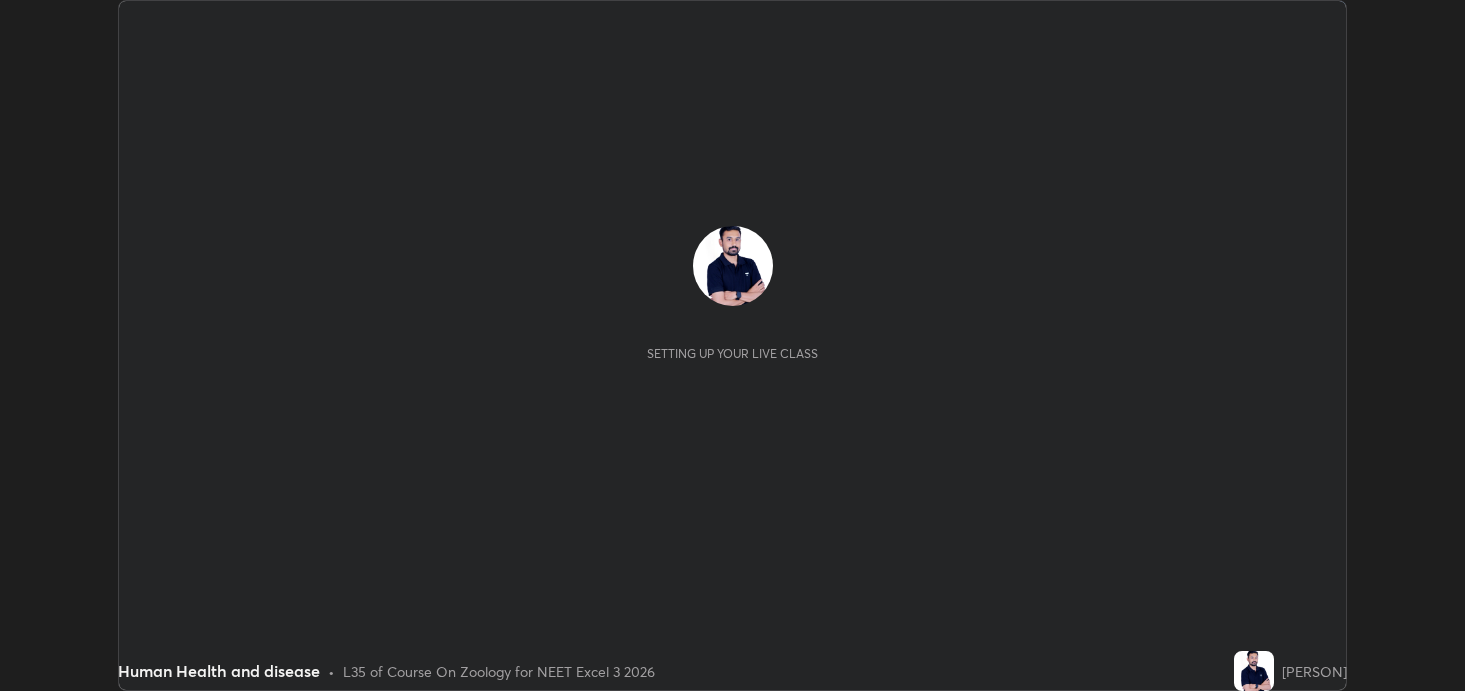 scroll, scrollTop: 0, scrollLeft: 0, axis: both 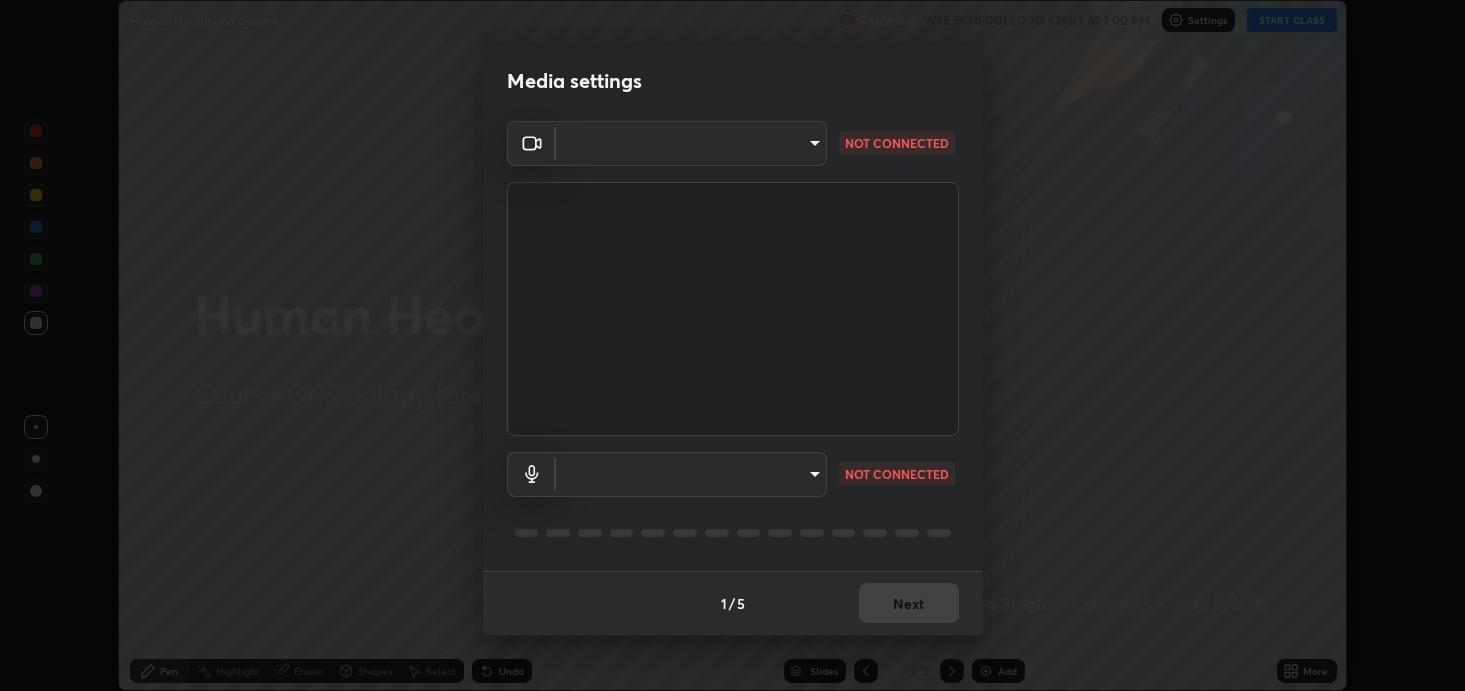 type on "08764ac8a30fb5bda25ff70cfb1356e1258c5cee07c737743b8f911b1dc97b3d" 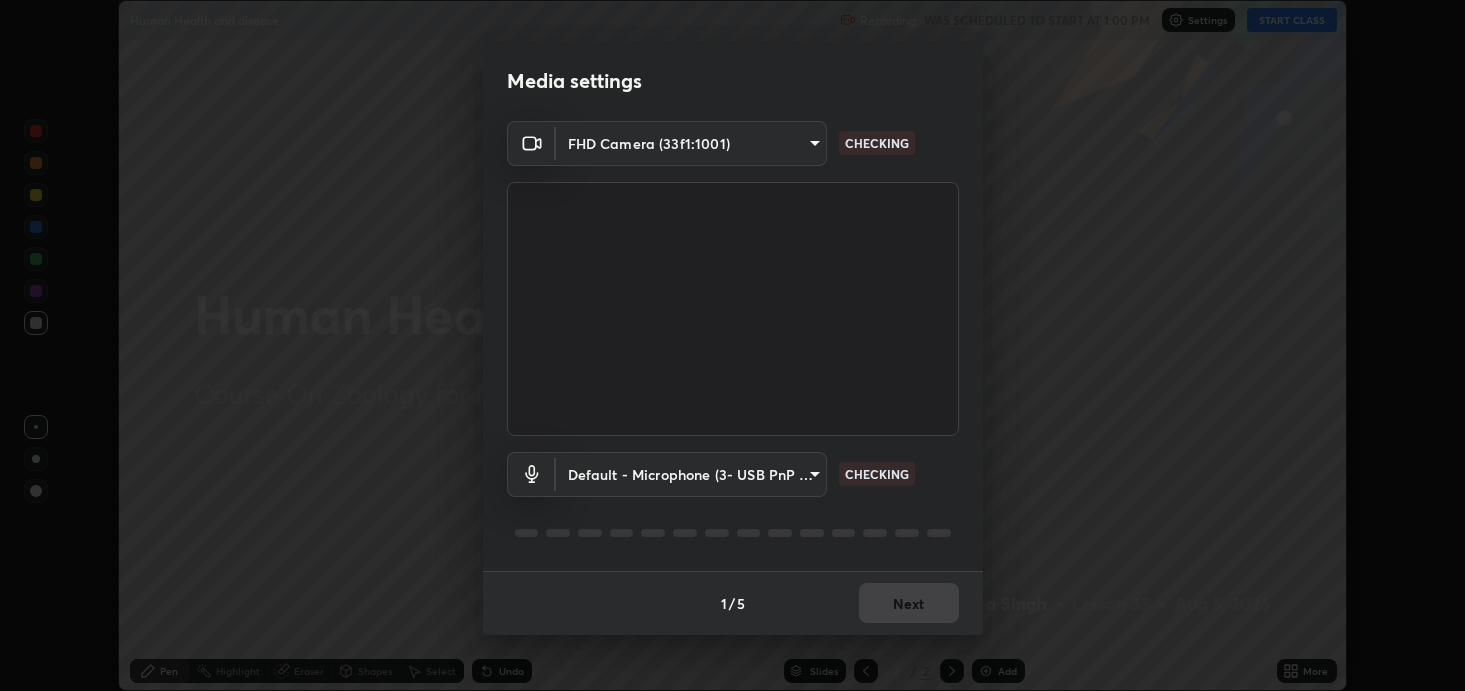 click on "Erase all Human Health and disease Recording WAS SCHEDULED TO START AT 1:00 PM Settings START CLASS Setting up your live class Human Health and disease • L35 of Course On Zoology for NEET Excel 3 2026 [PERSON] Pen Highlight Eraser Shapes Select Undo Slides 2 / 2 Add More No doubts shared Encourage your learners to ask a doubt for better clarity Report an issue Reason for reporting Buffering Chat not working Audio - Video sync issue Educator video quality low Attach an image Report Media settings FHD Camera (33f1:1001) 08764ac8a30fb5bda25ff70cfb1356e1258c5cee07c737743b8f911b1dc97b3d CHECKING Default - Microphone (3- USB PnP Sound Device) default CHECKING 1 / 5 Next" at bounding box center [732, 345] 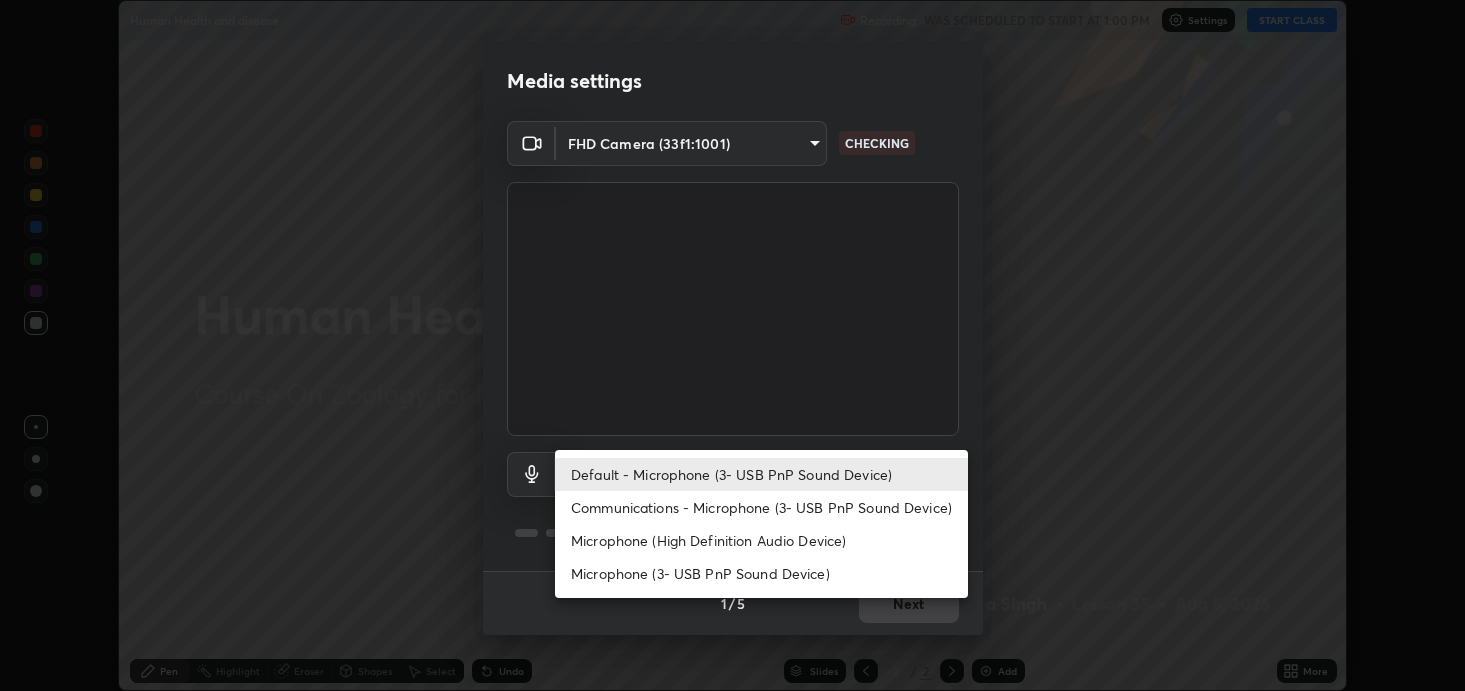 click on "Communications - Microphone (3- USB PnP Sound Device)" at bounding box center (761, 507) 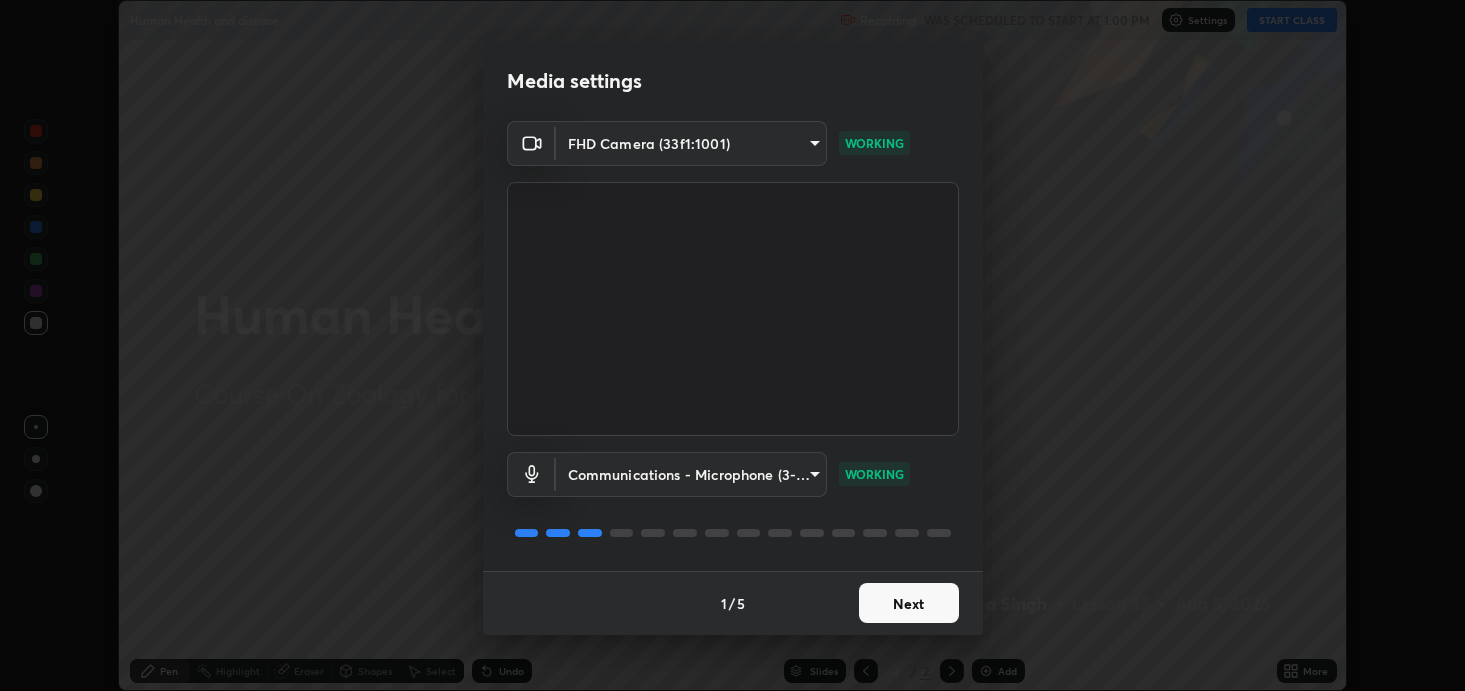click on "Next" at bounding box center (909, 603) 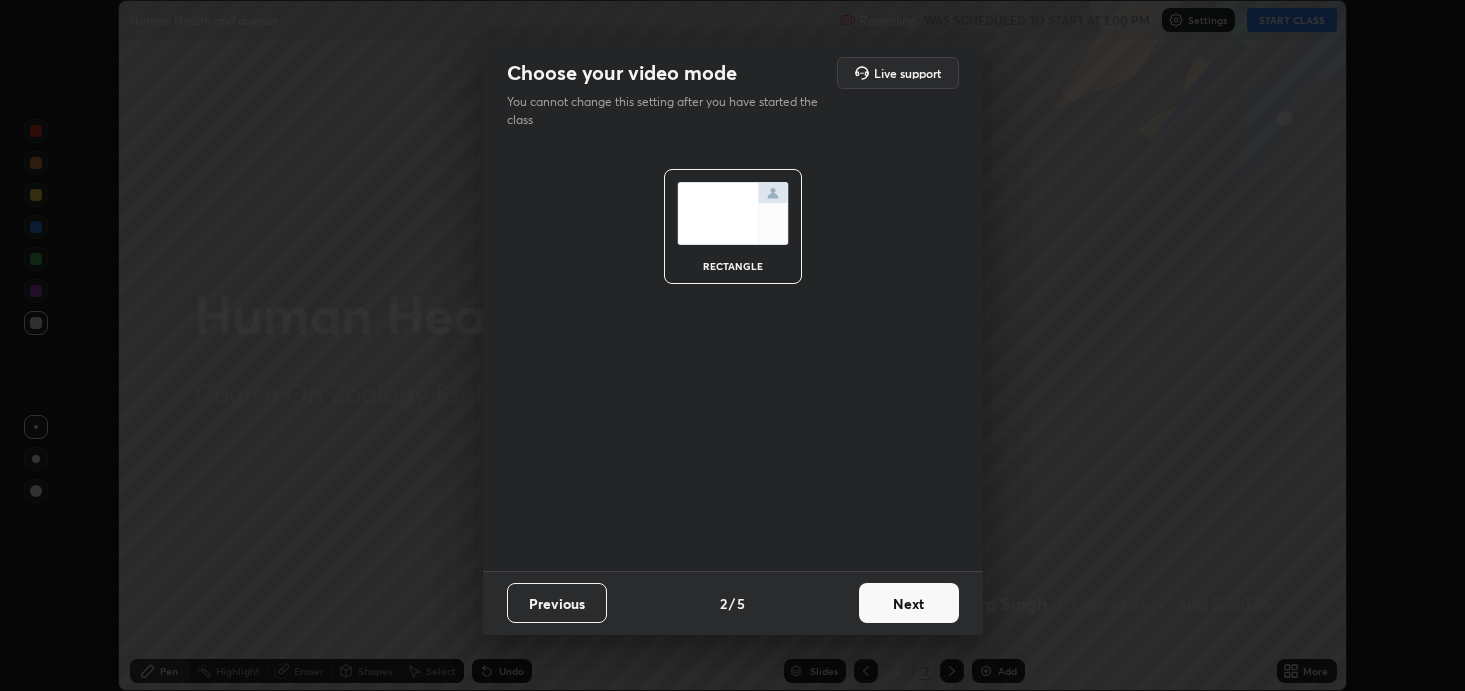 click on "Next" at bounding box center [909, 603] 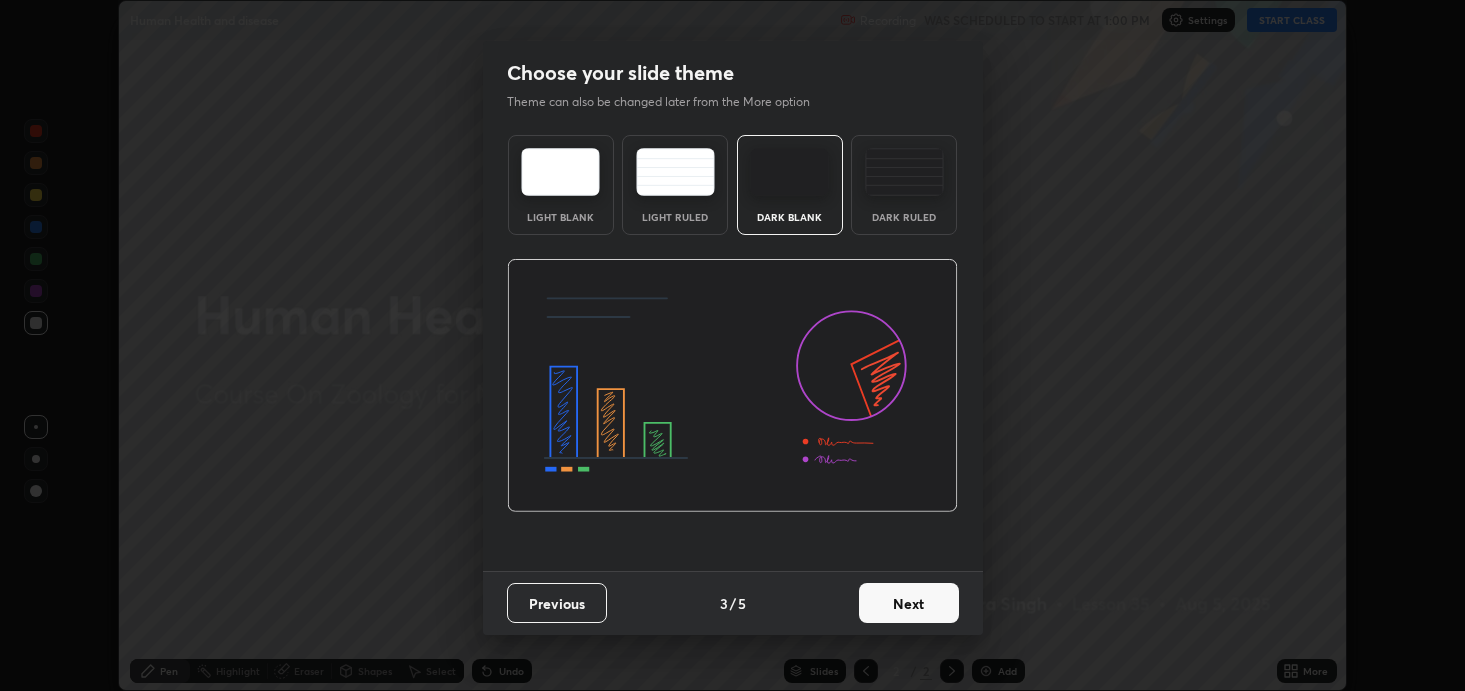 click on "Next" at bounding box center [909, 603] 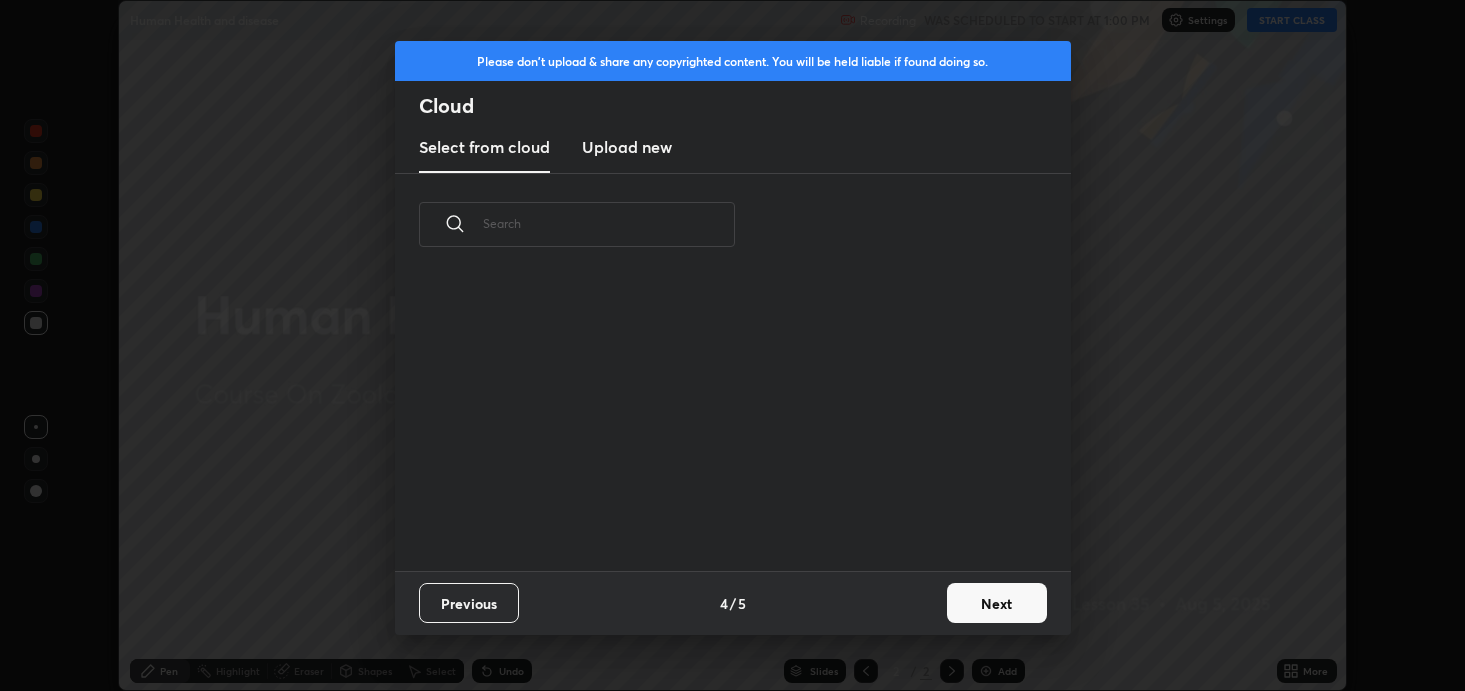 scroll, scrollTop: 199, scrollLeft: 642, axis: both 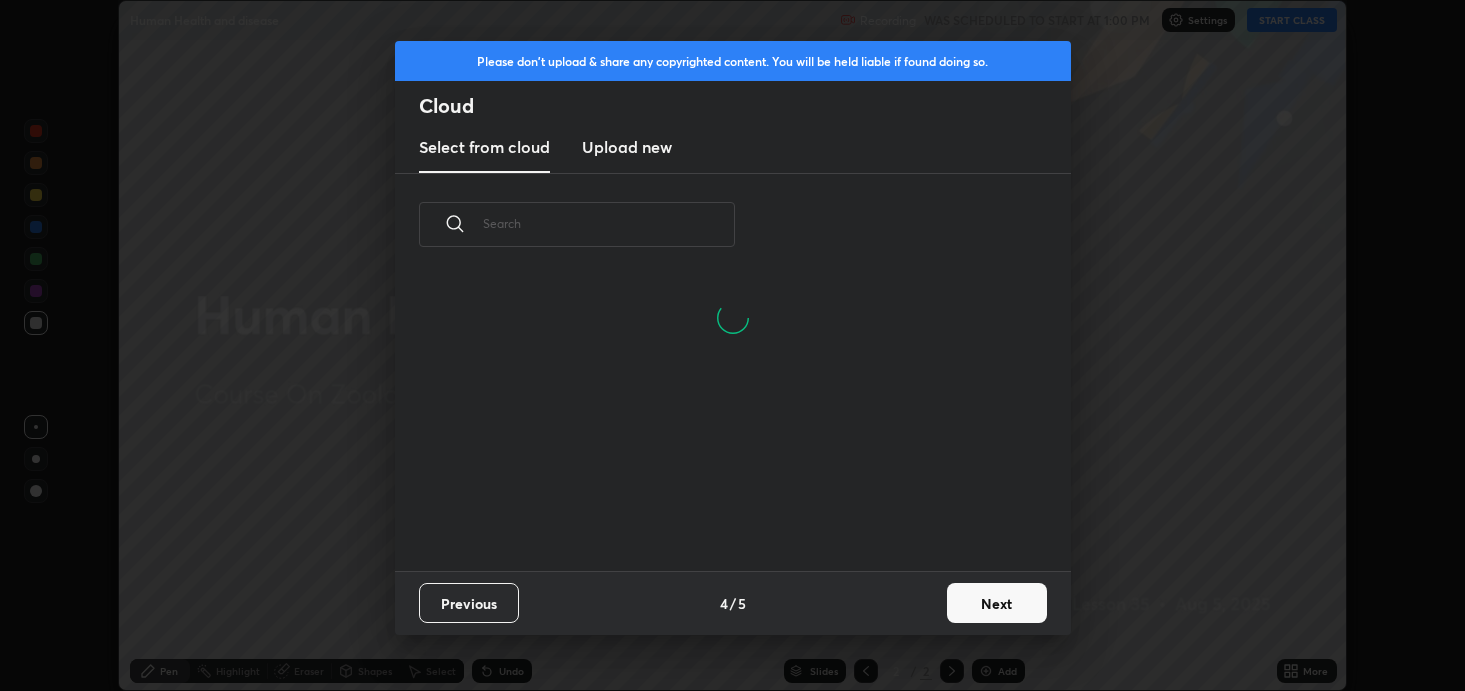 click on "Next" at bounding box center (997, 603) 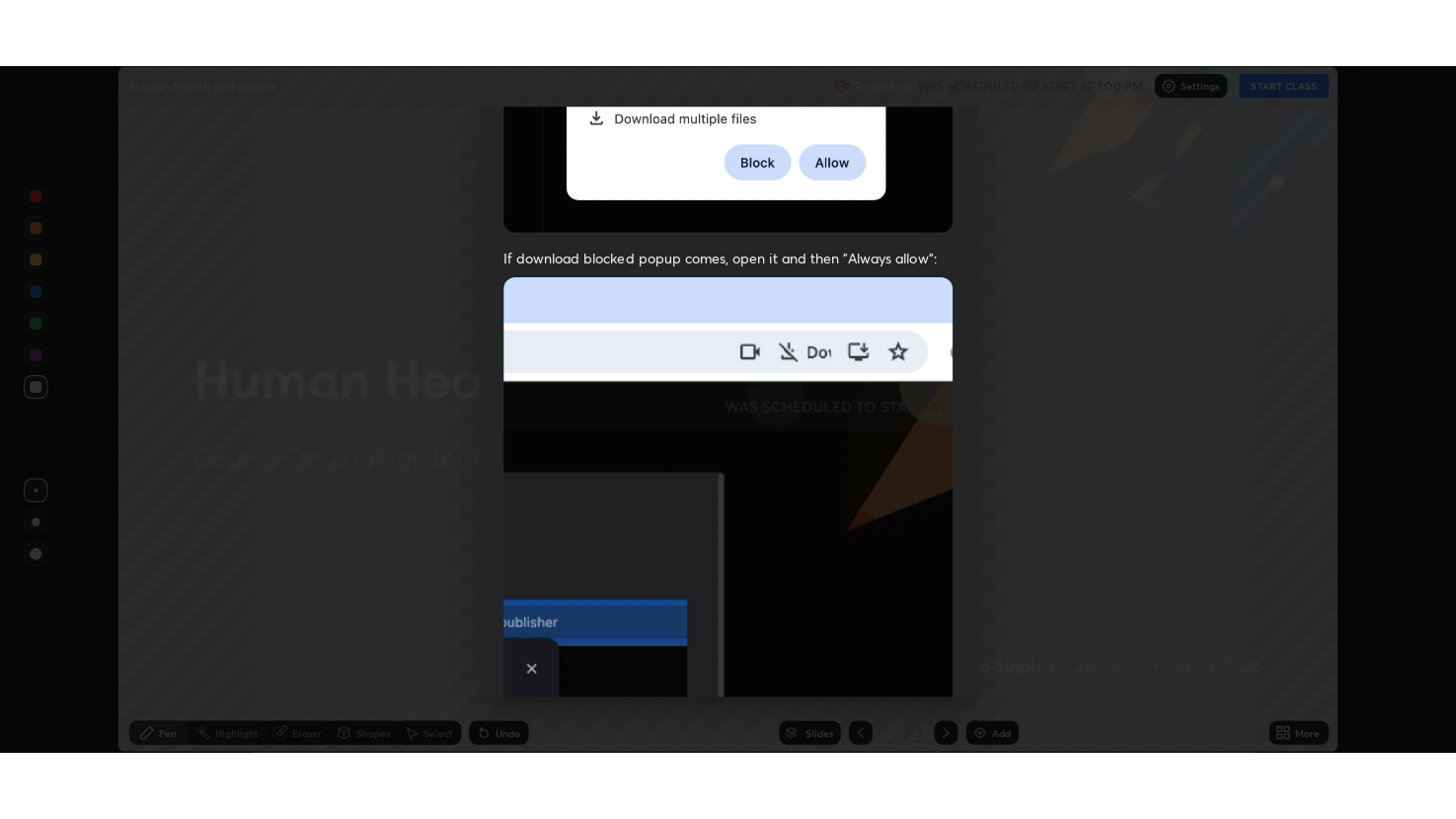 scroll, scrollTop: 400, scrollLeft: 0, axis: vertical 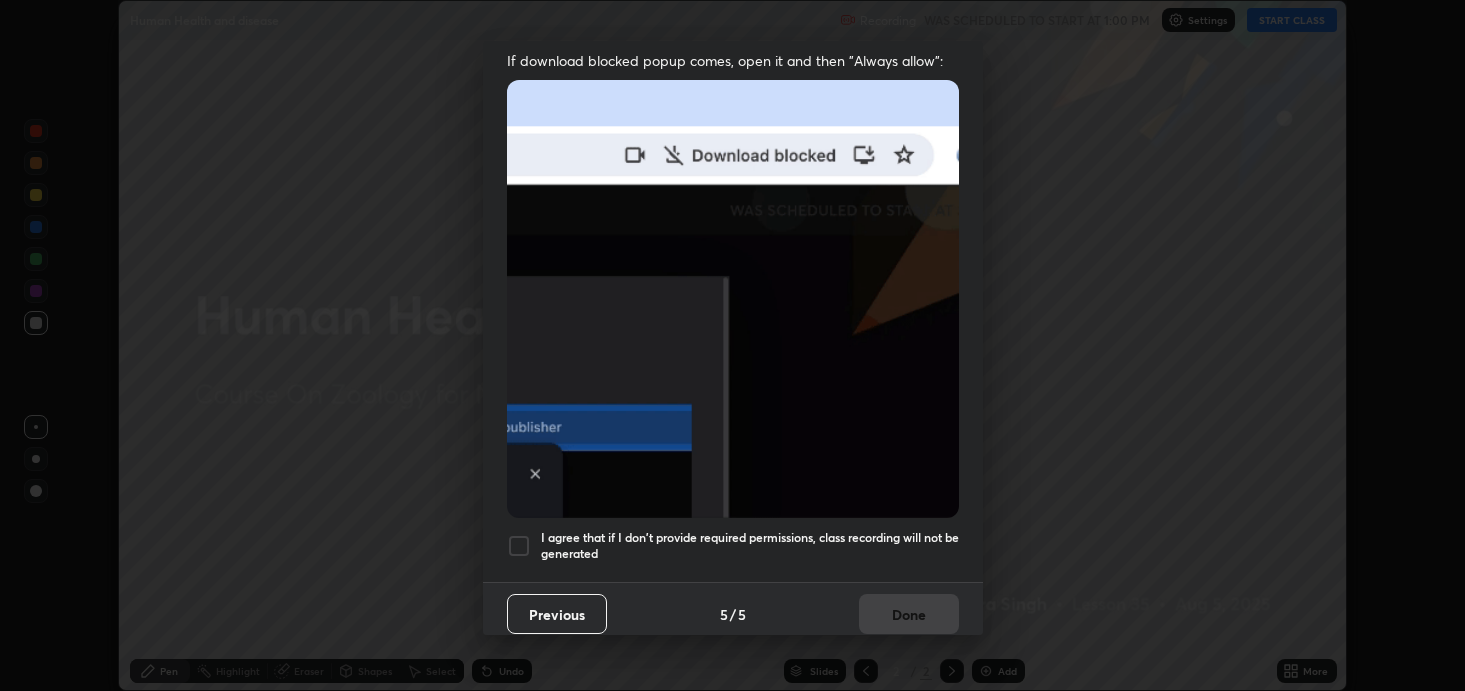click at bounding box center [519, 546] 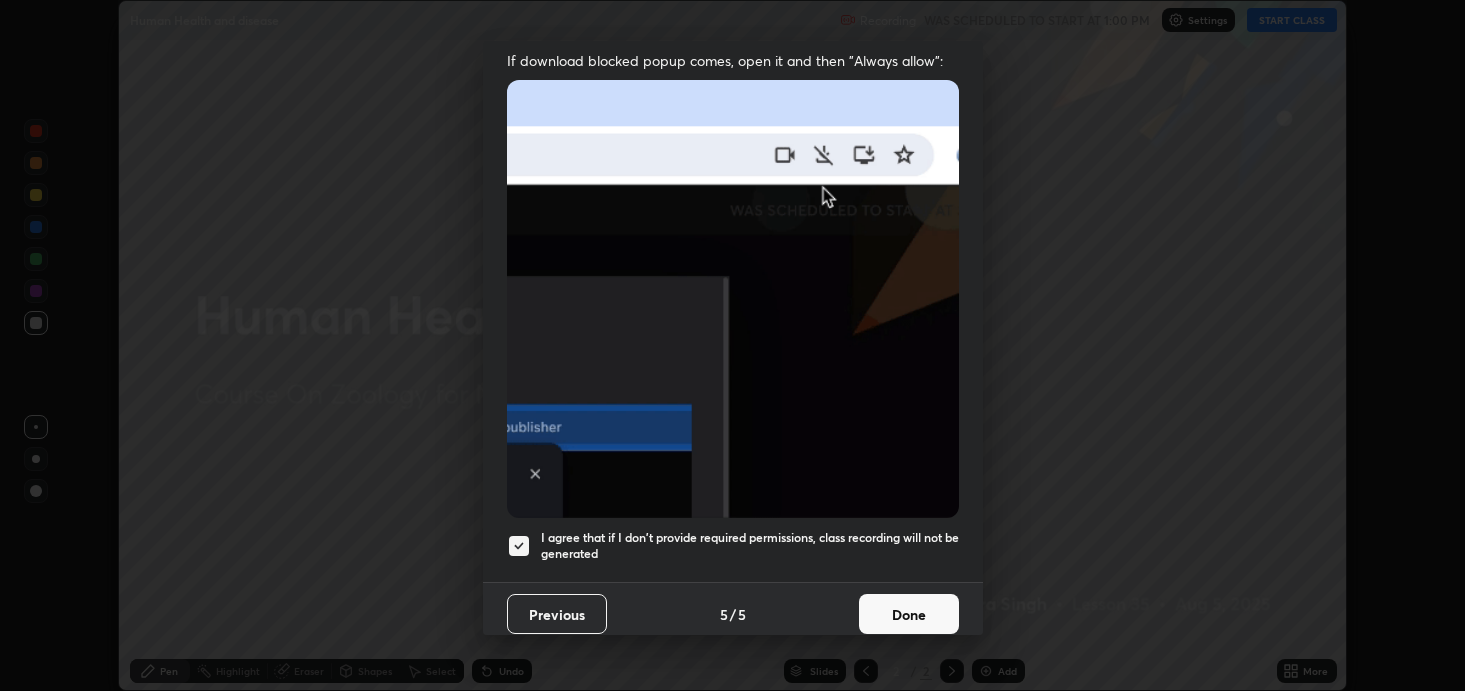 click on "Done" at bounding box center (909, 614) 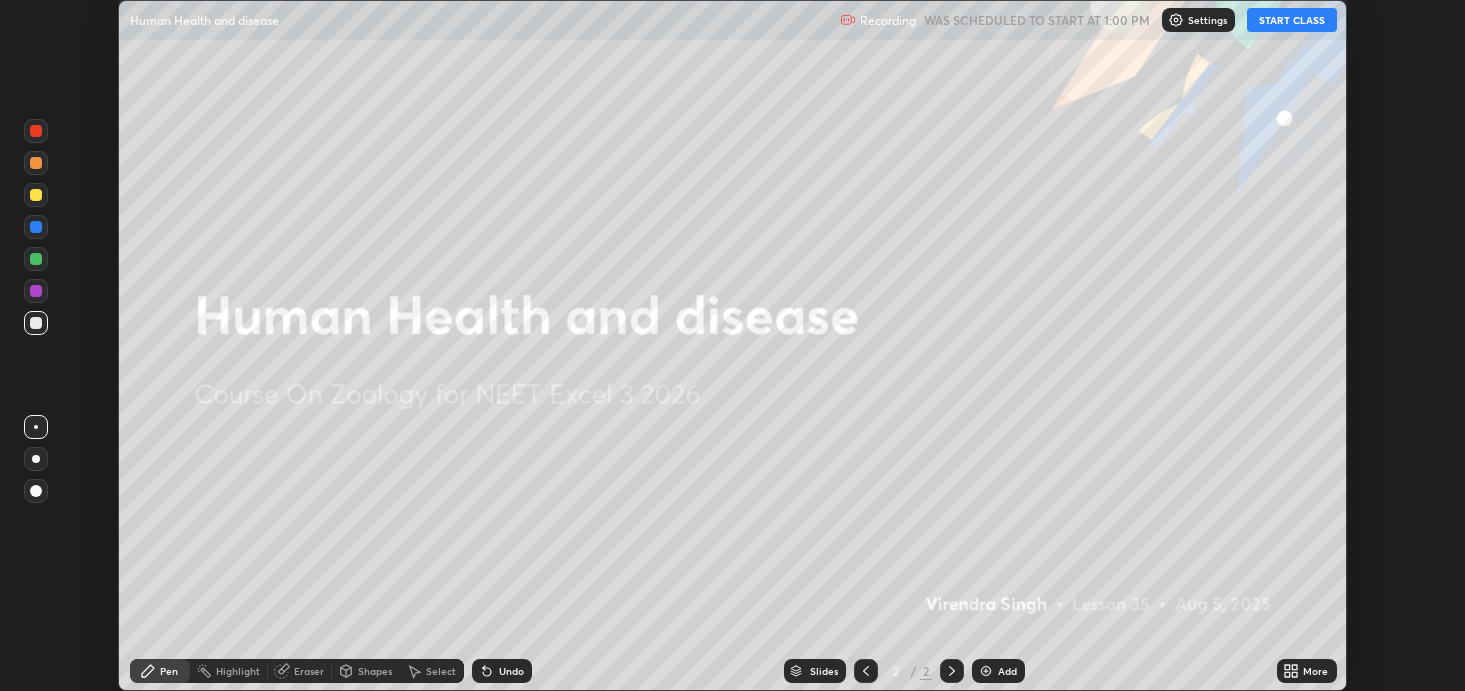 click on "START CLASS" at bounding box center (1292, 20) 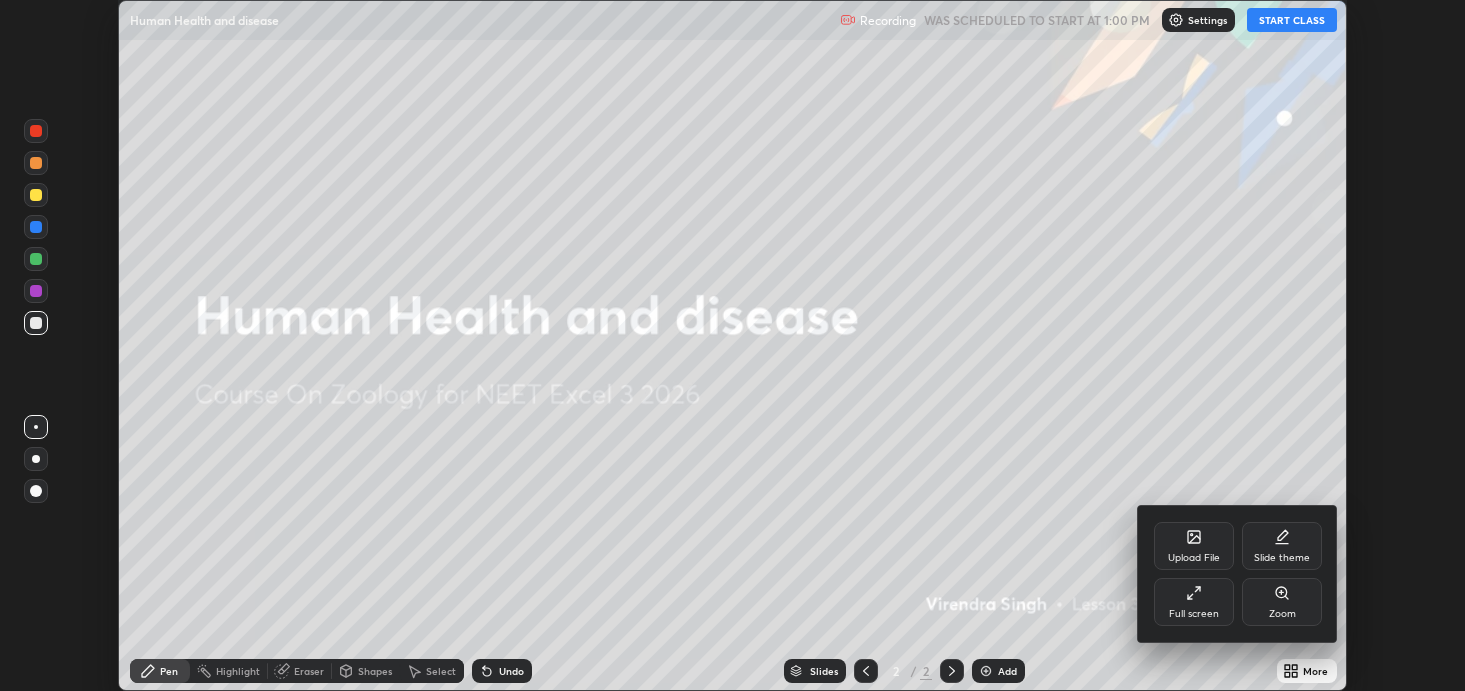 click on "Full screen" at bounding box center [1194, 602] 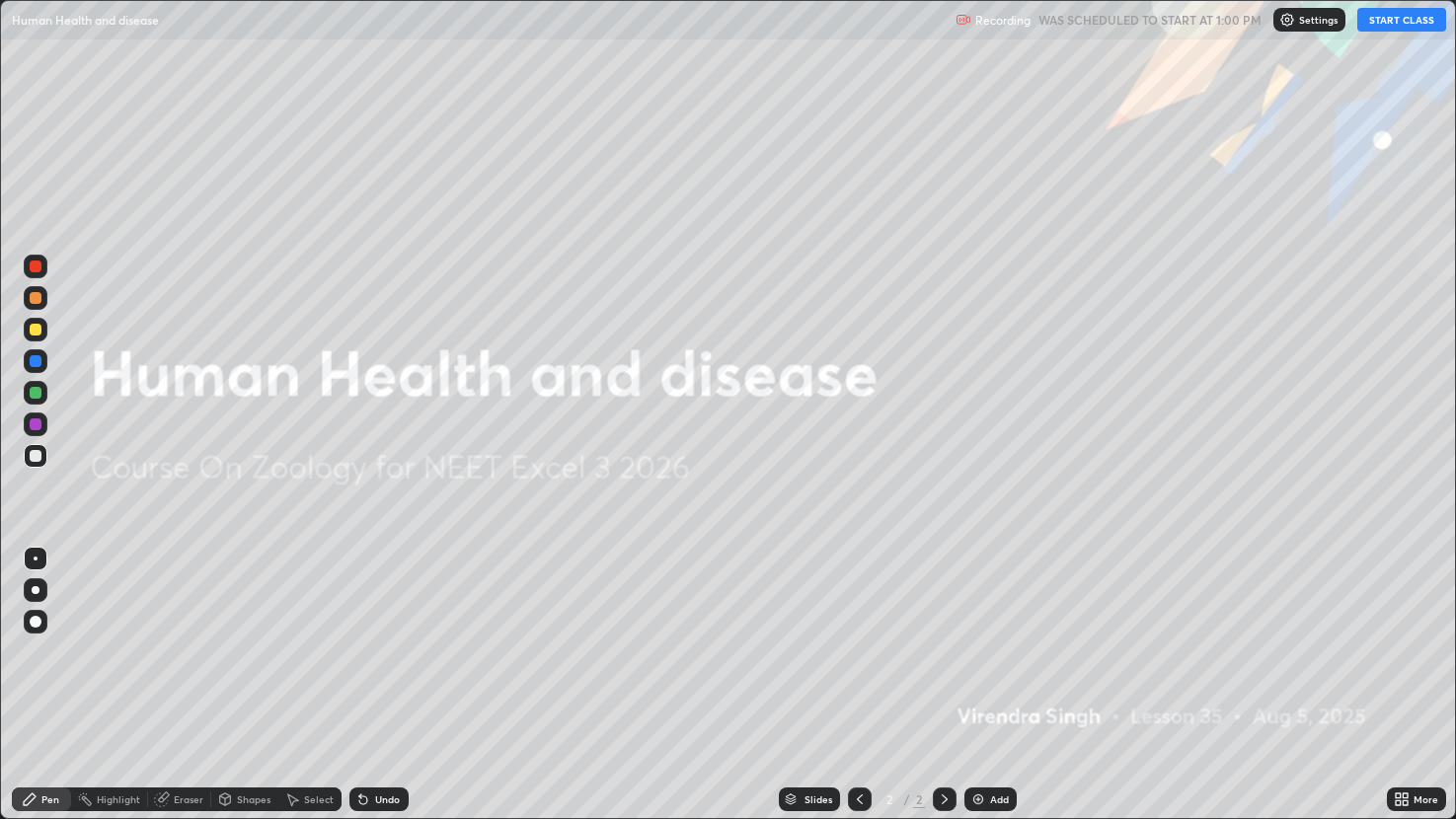 scroll, scrollTop: 97855, scrollLeft: 97255, axis: both 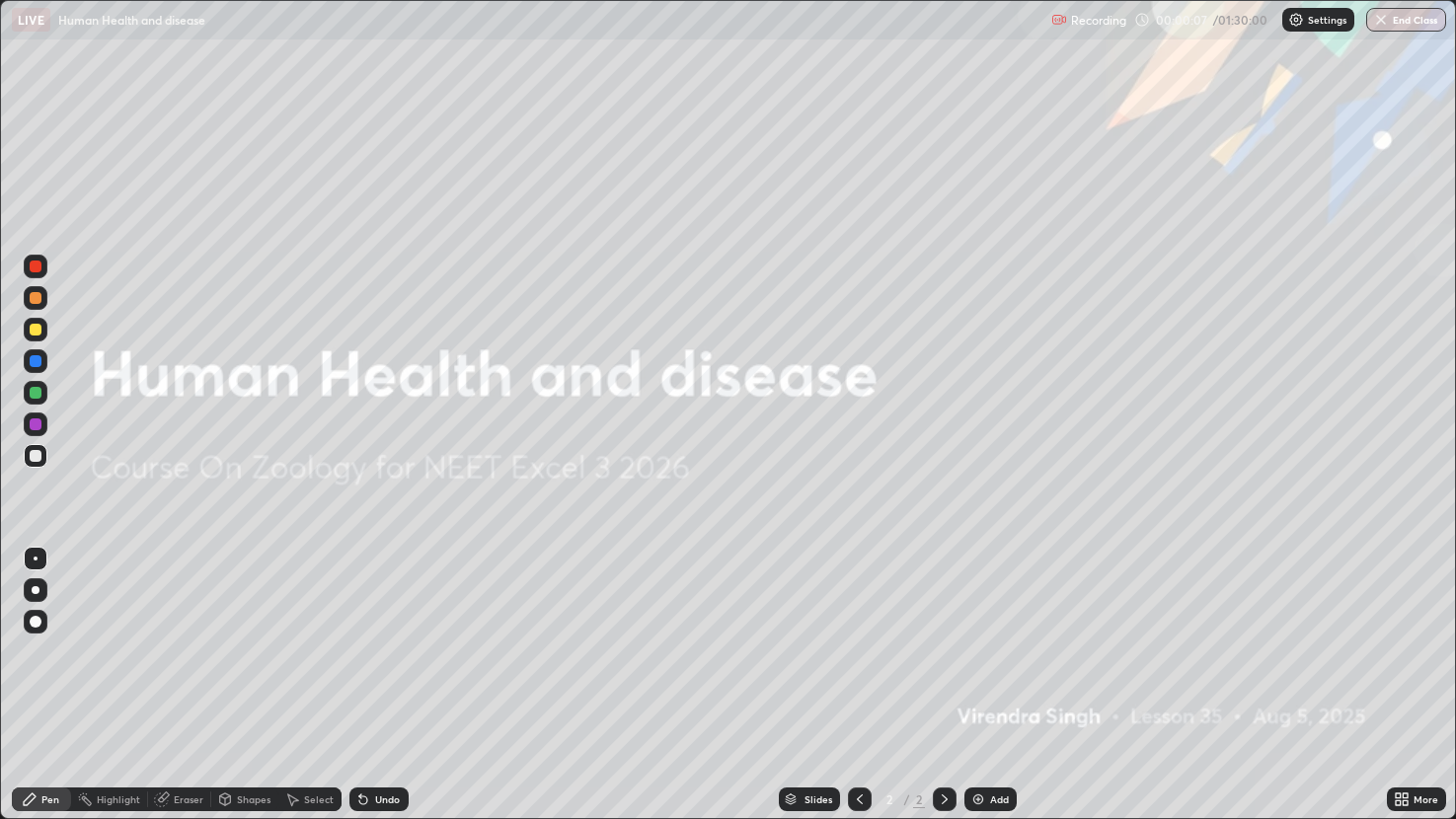 click on "Add" at bounding box center (999, 799) 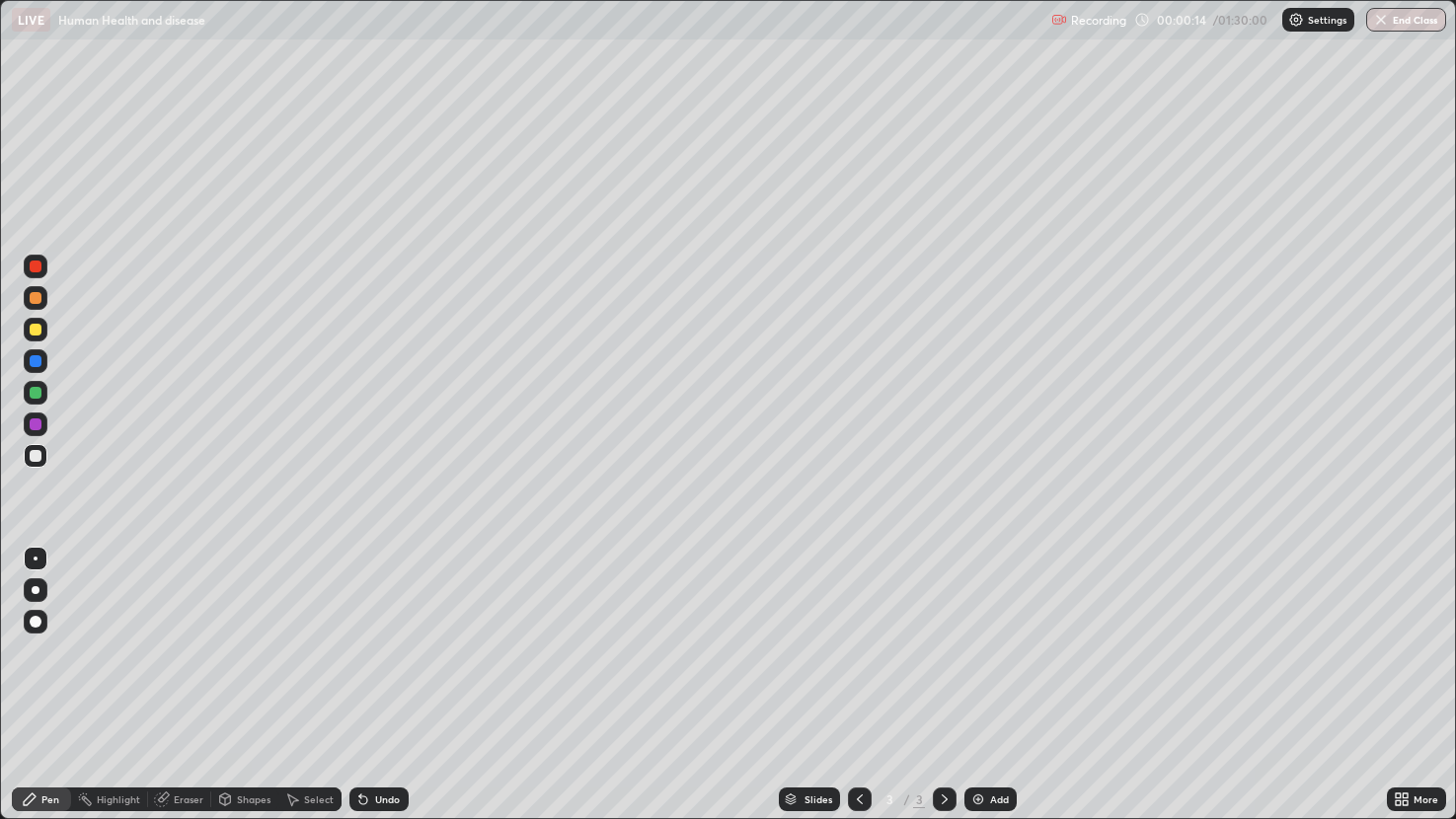 click at bounding box center (36, 298) 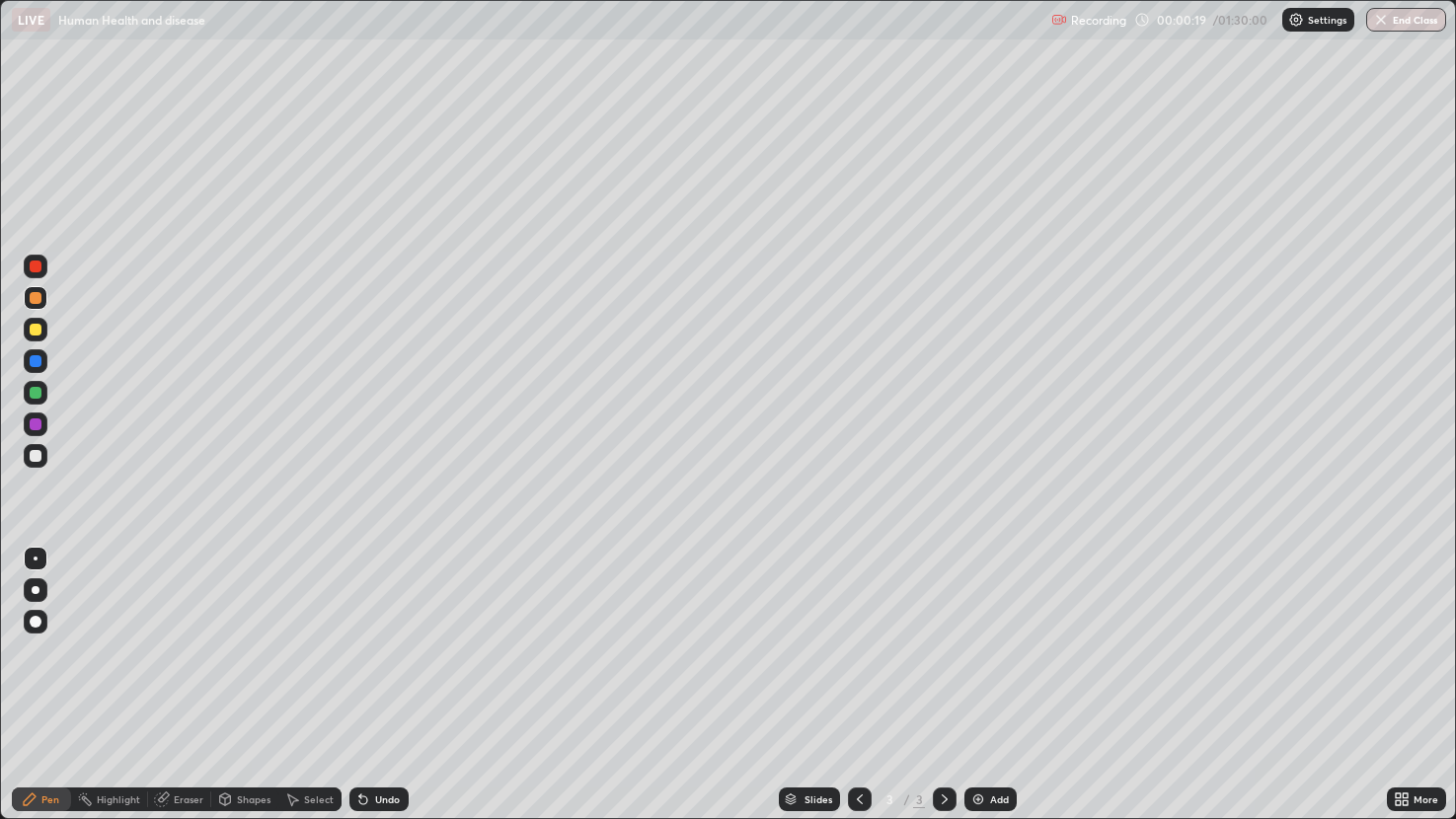 click at bounding box center (36, 590) 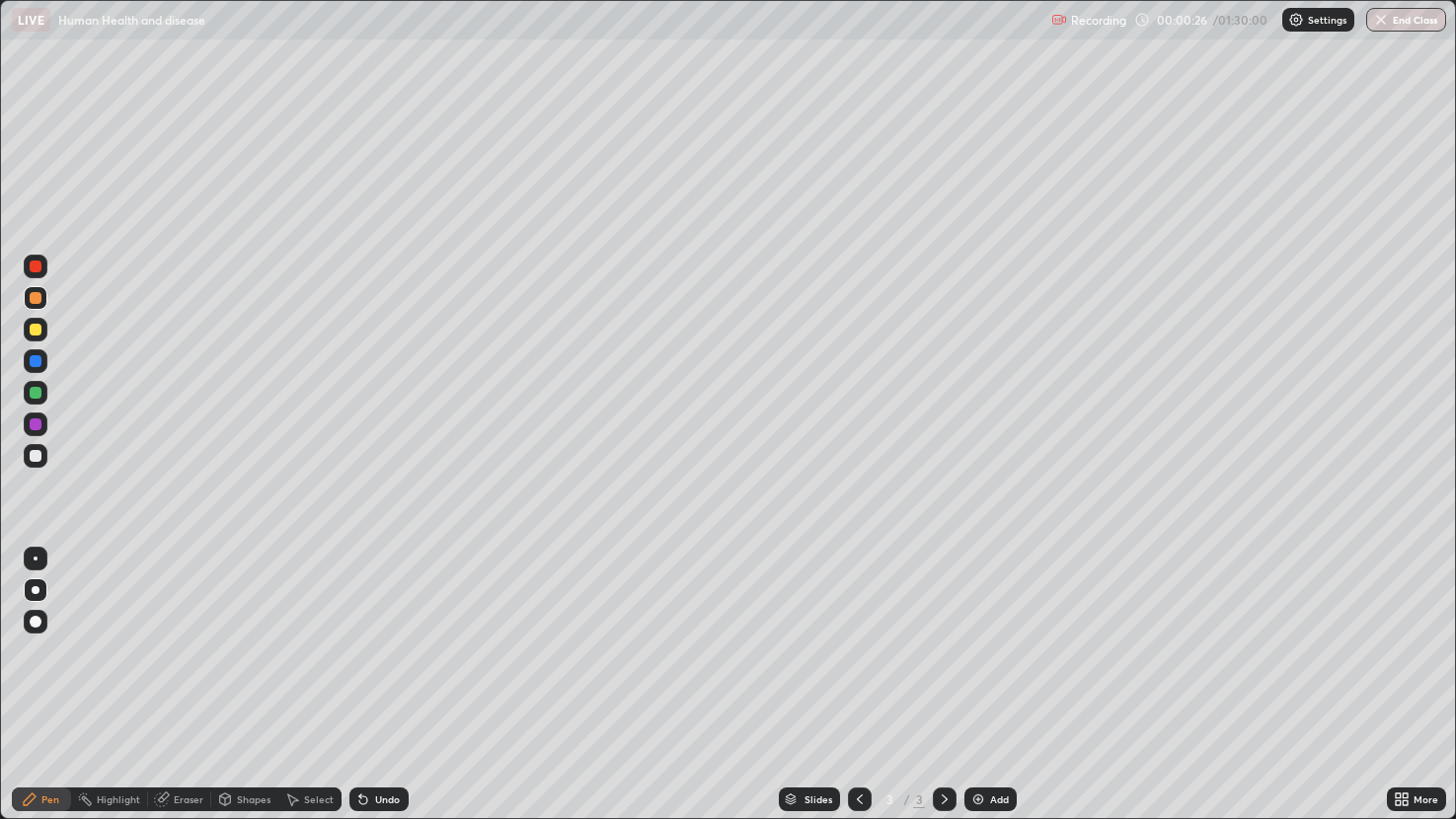click on "Eraser" at bounding box center [189, 799] 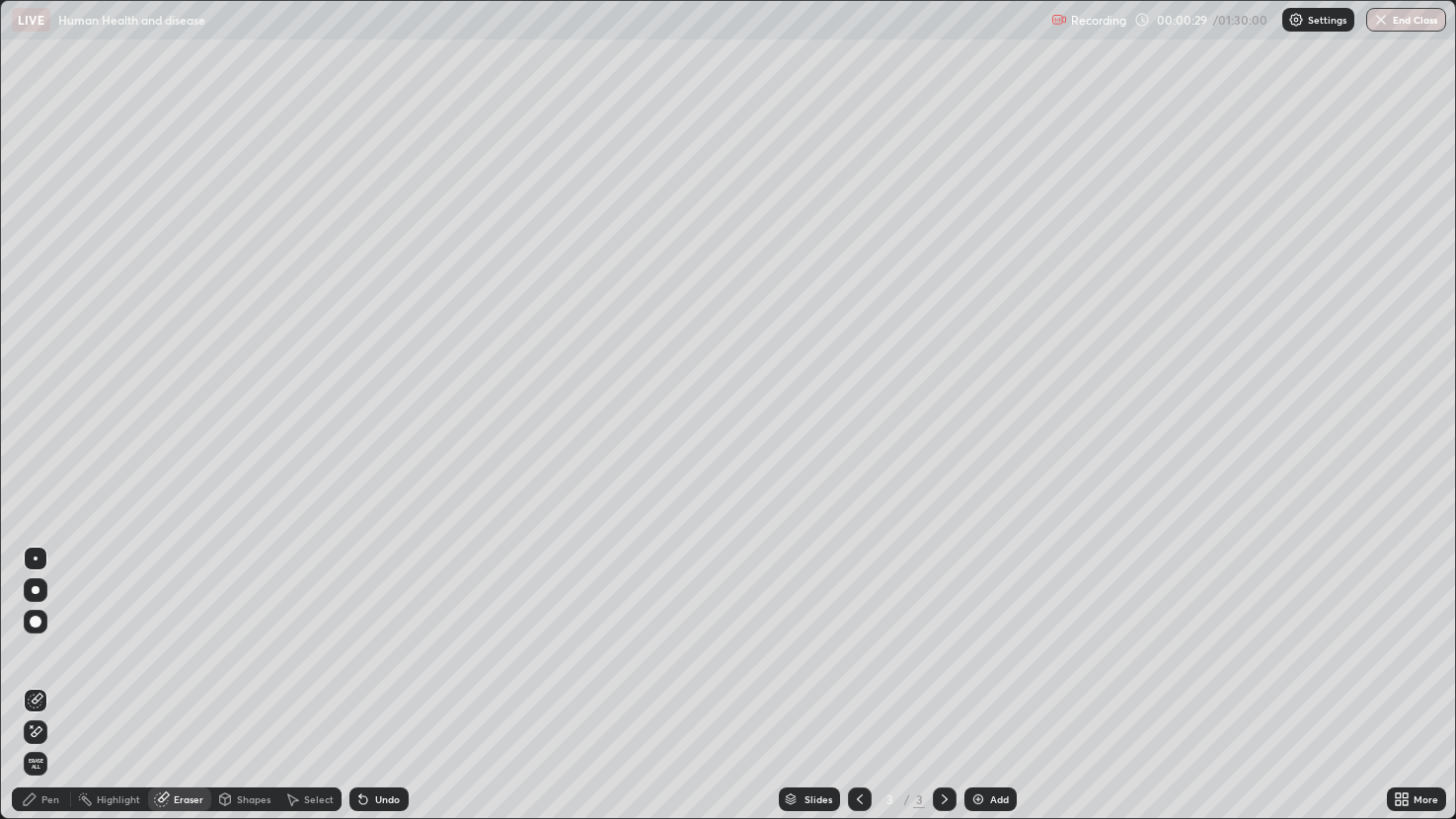 click on "Pen" at bounding box center [41, 799] 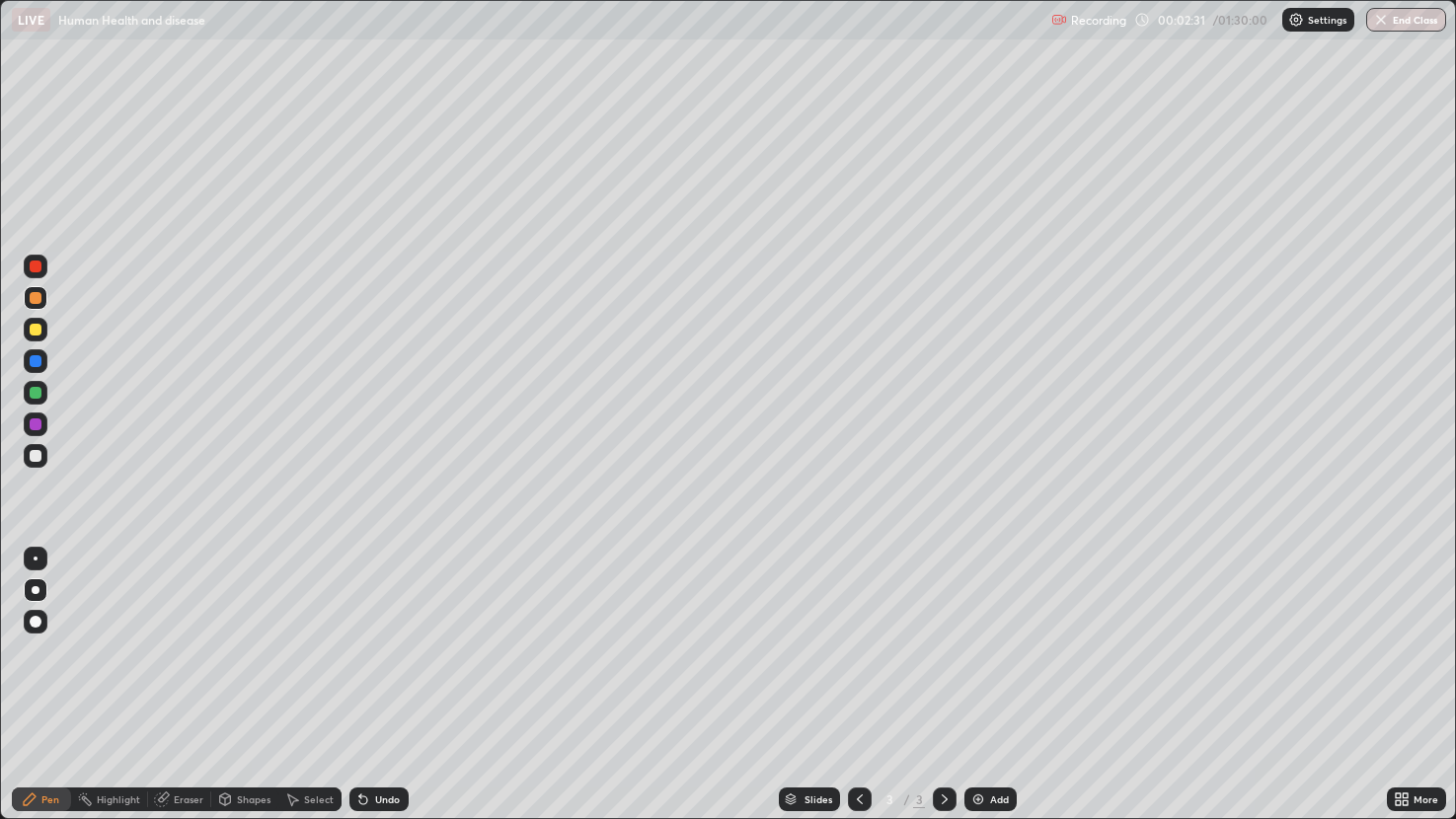 click at bounding box center (36, 330) 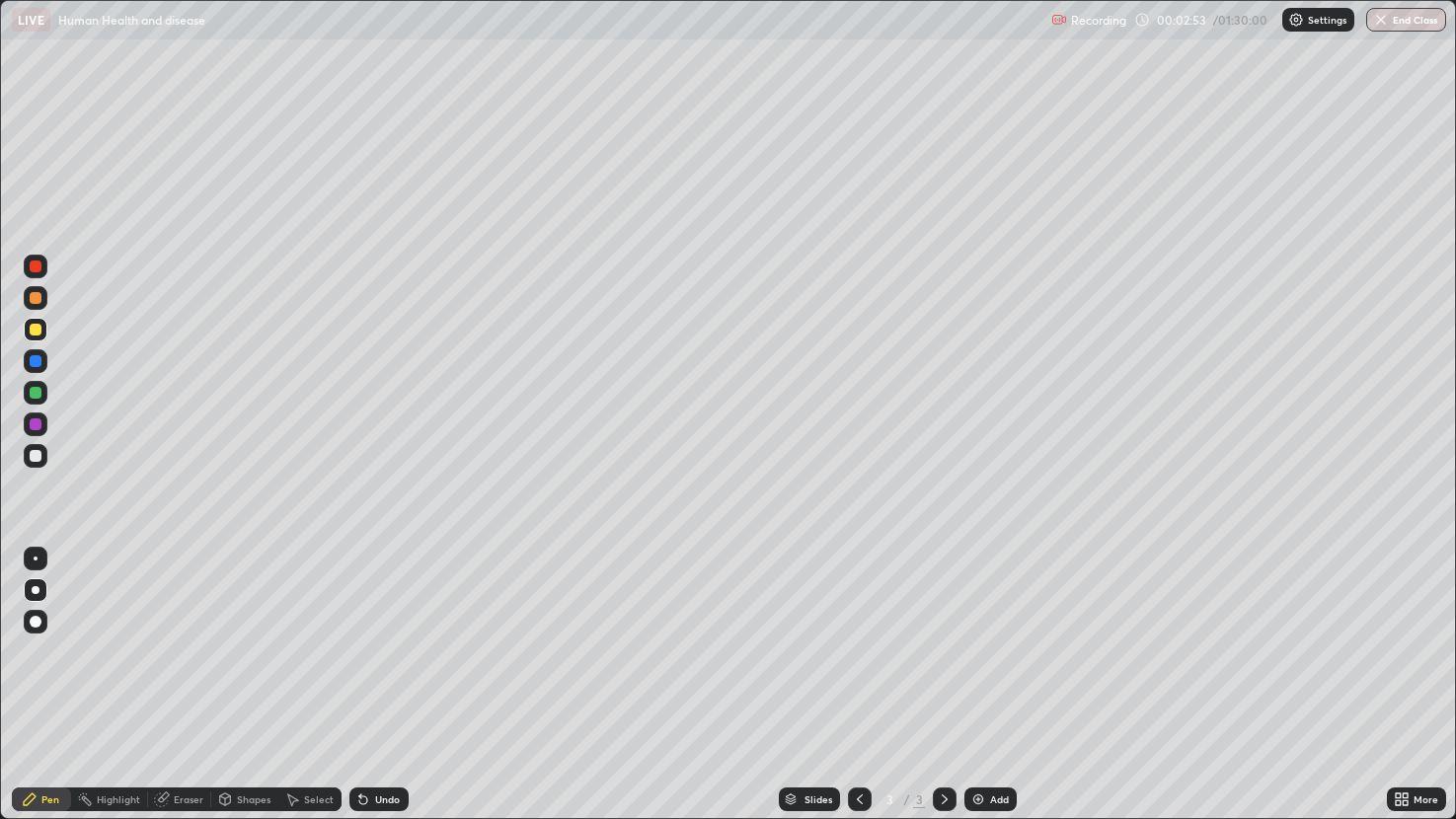 click on "Eraser" at bounding box center (189, 799) 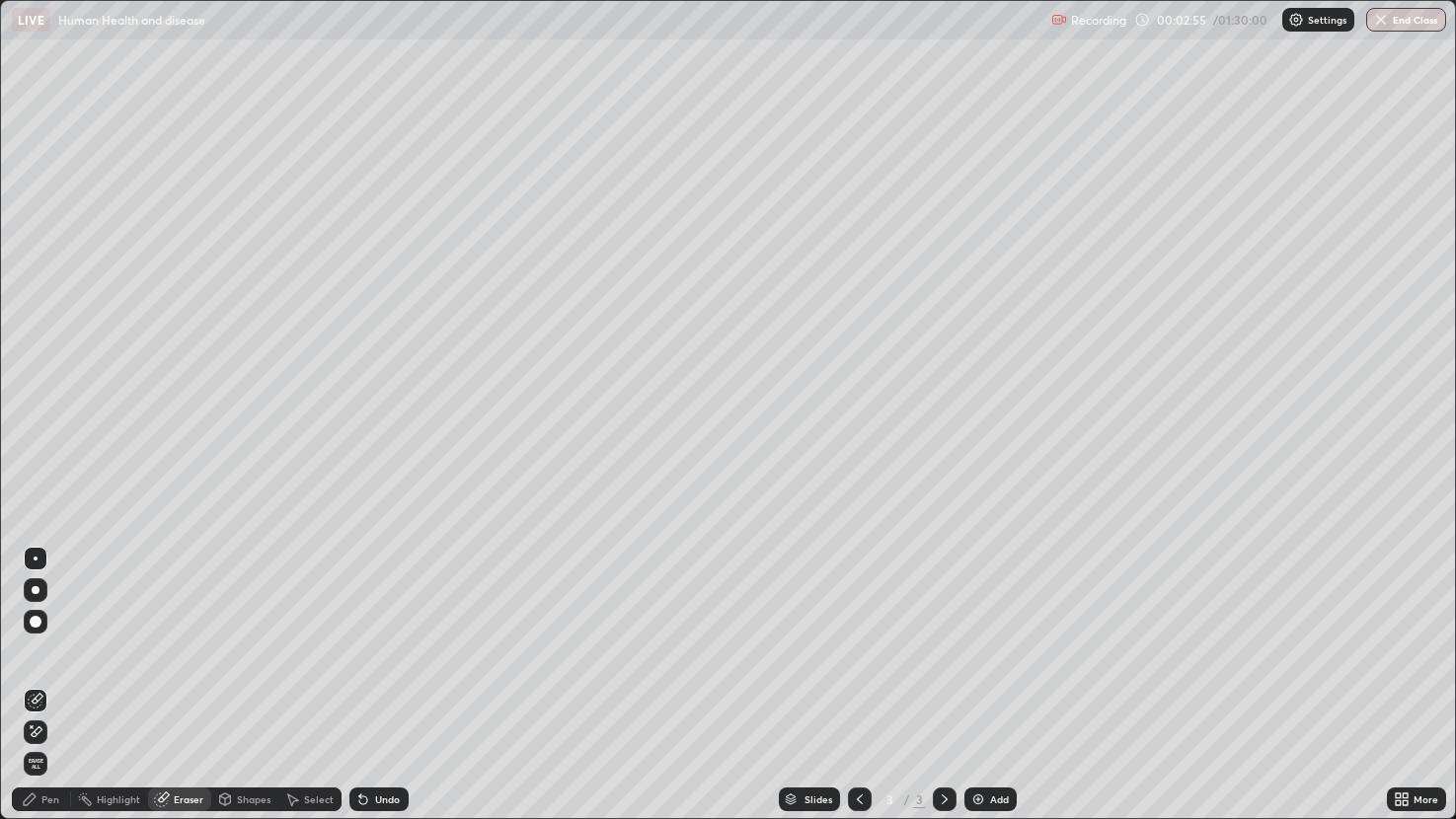 click on "Pen" at bounding box center (50, 799) 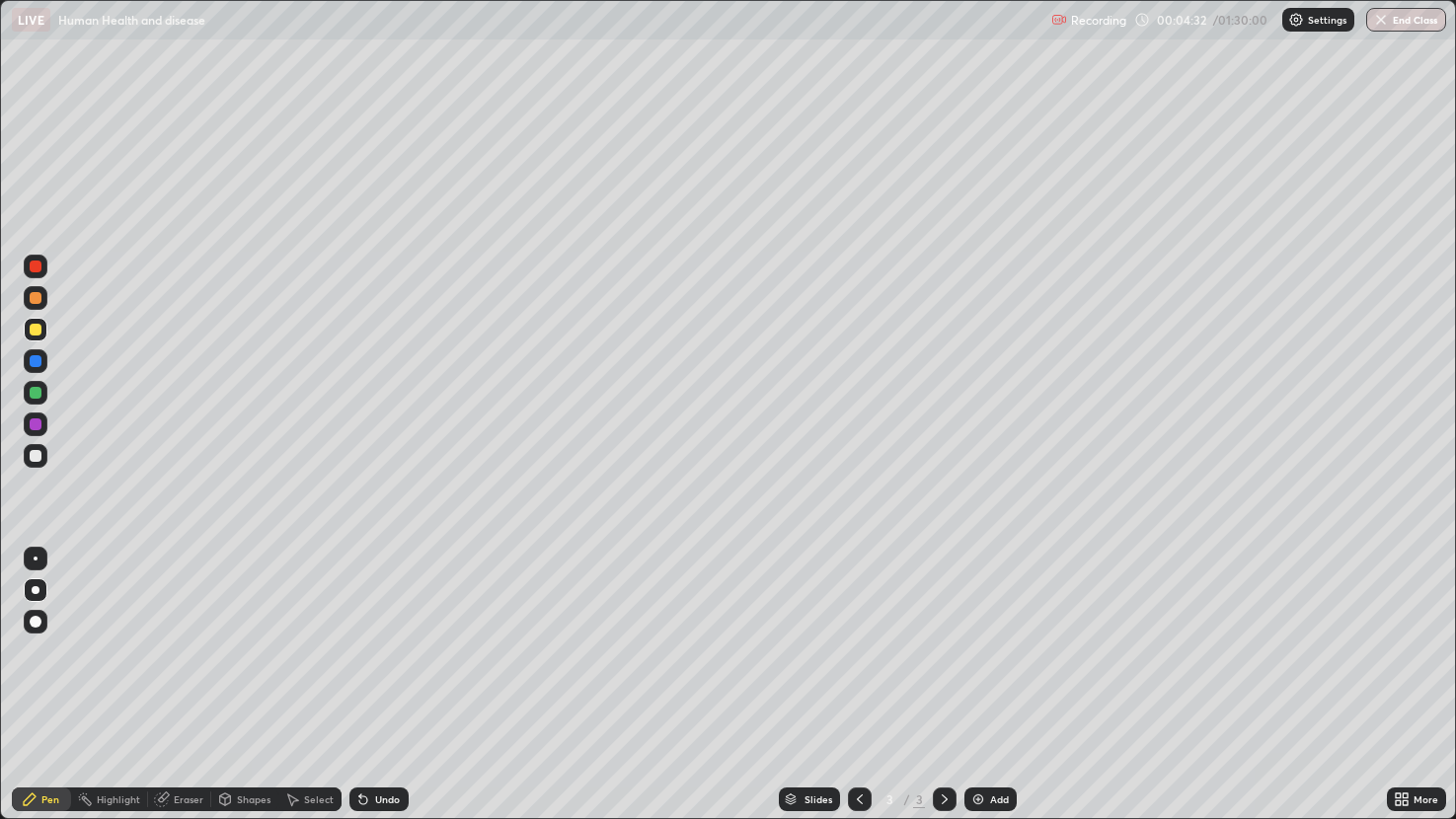 click at bounding box center (36, 298) 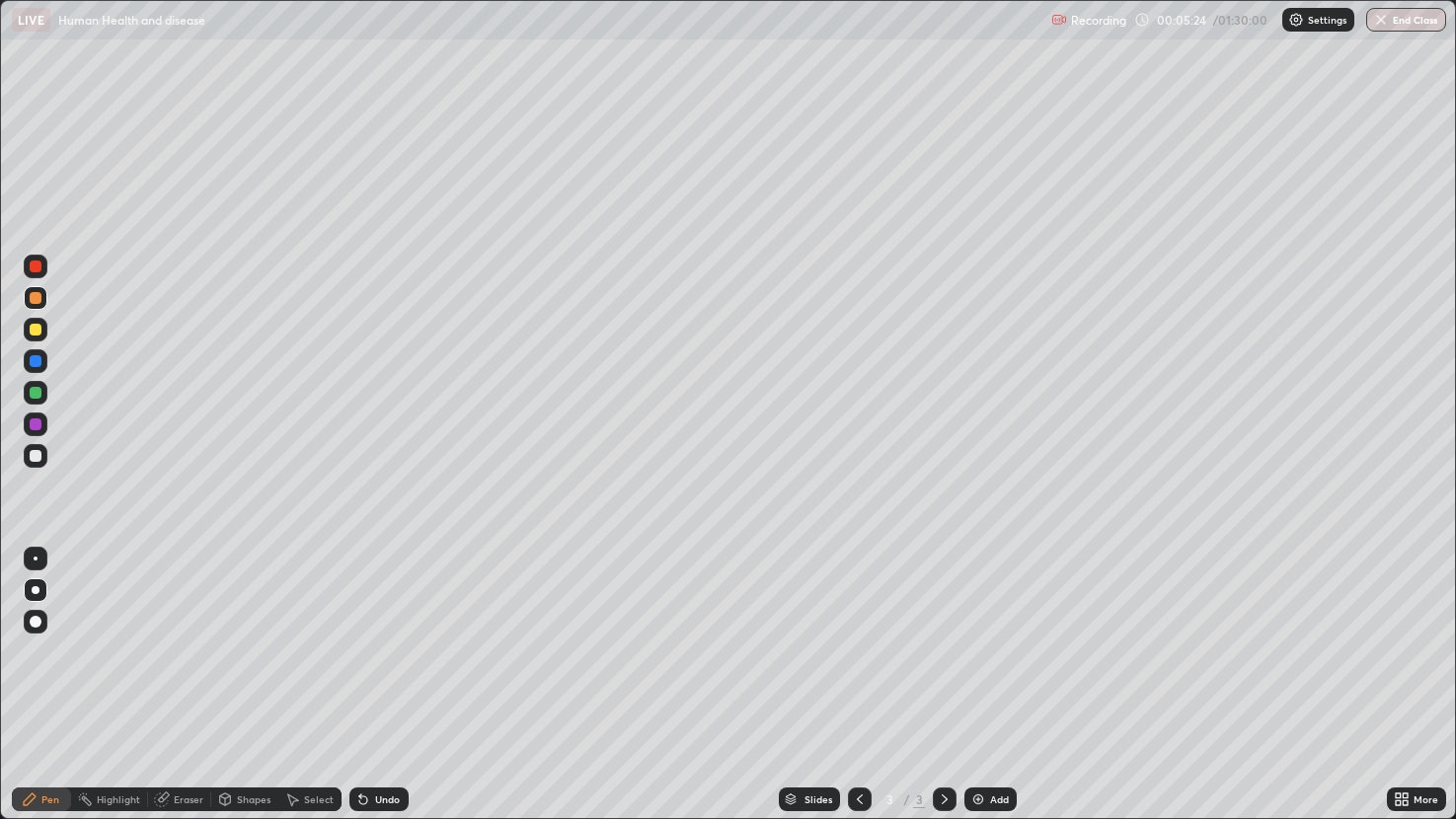 click at bounding box center (36, 330) 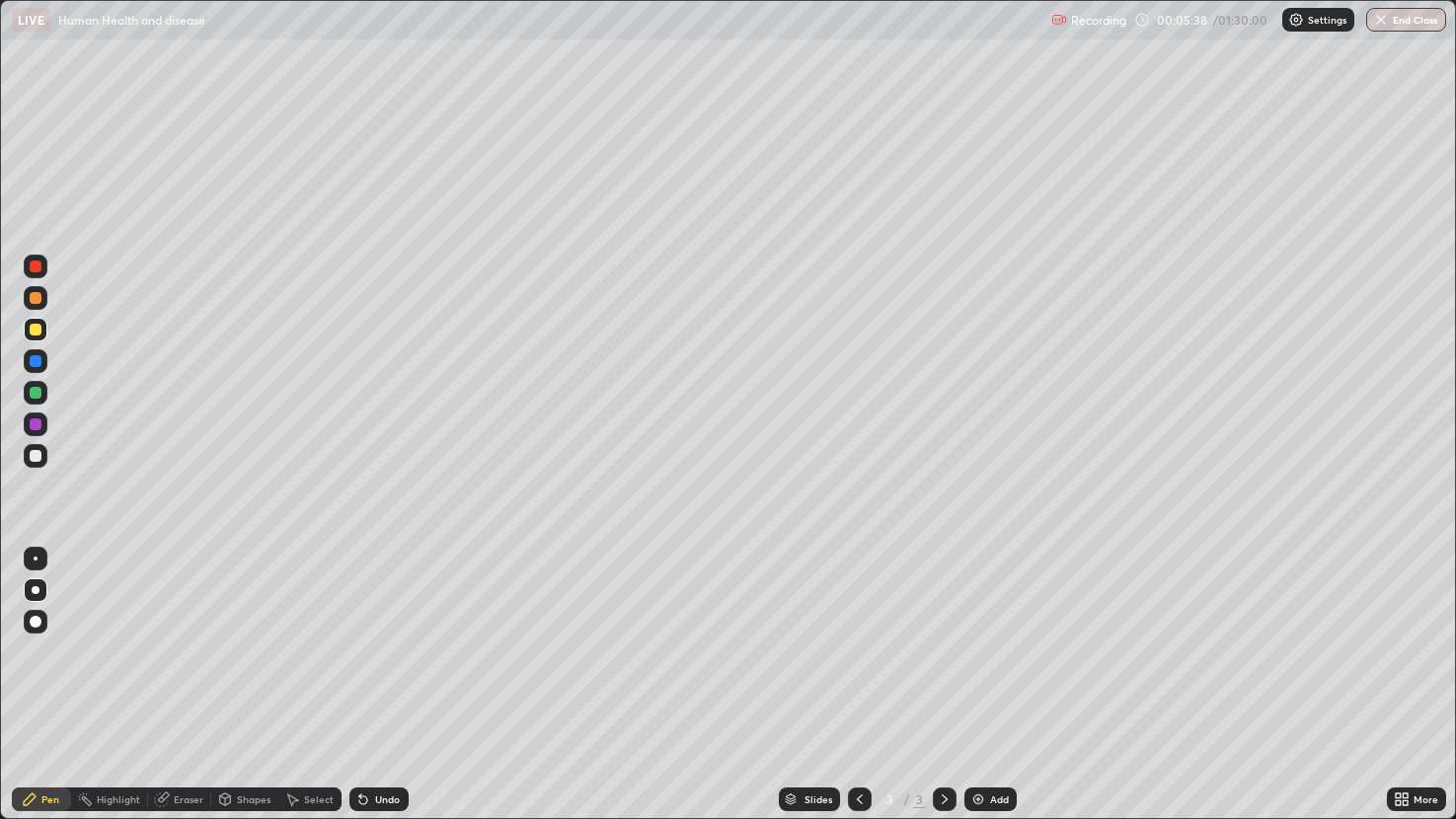 click on "Undo" at bounding box center [387, 799] 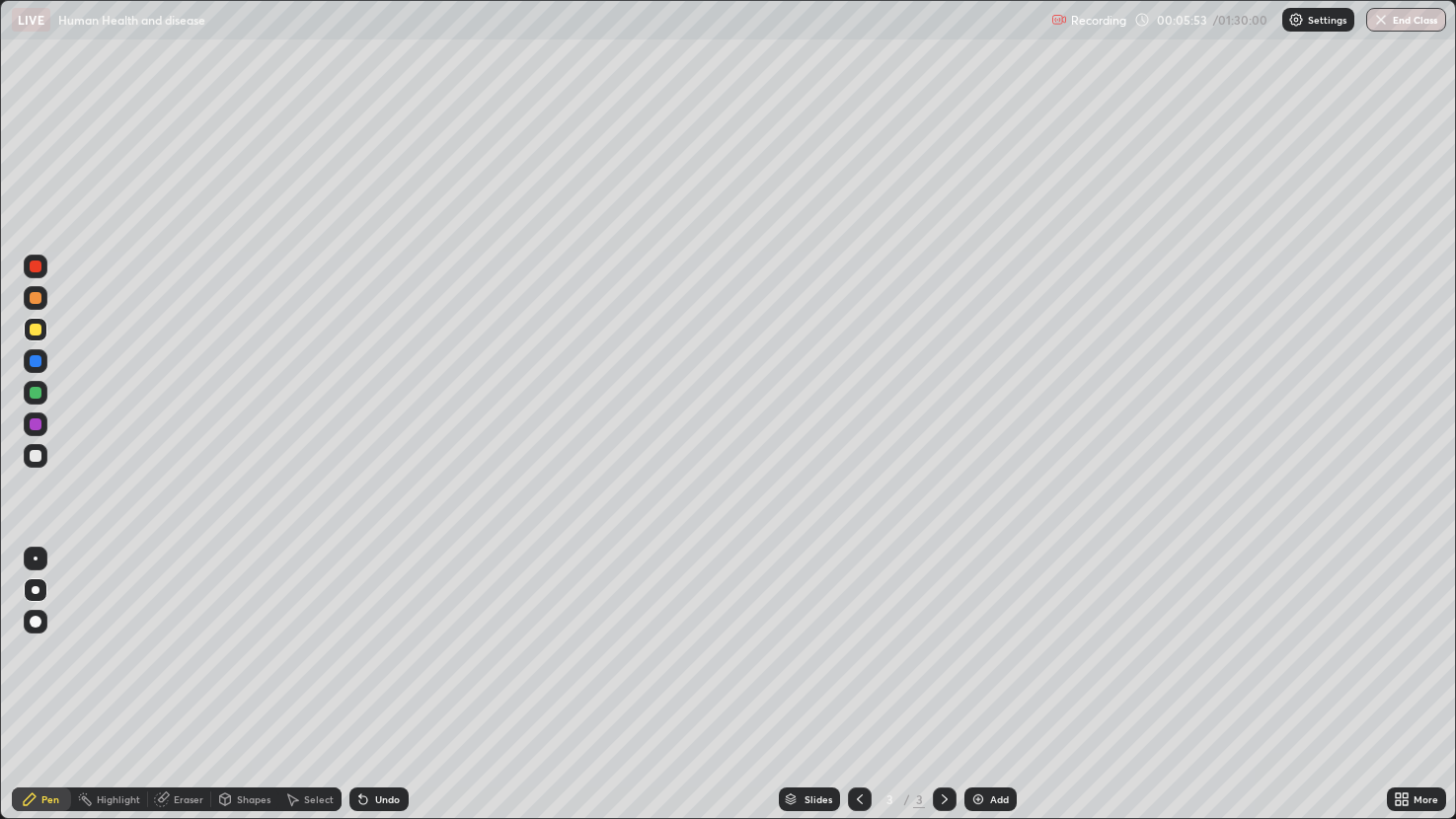 click at bounding box center [36, 298] 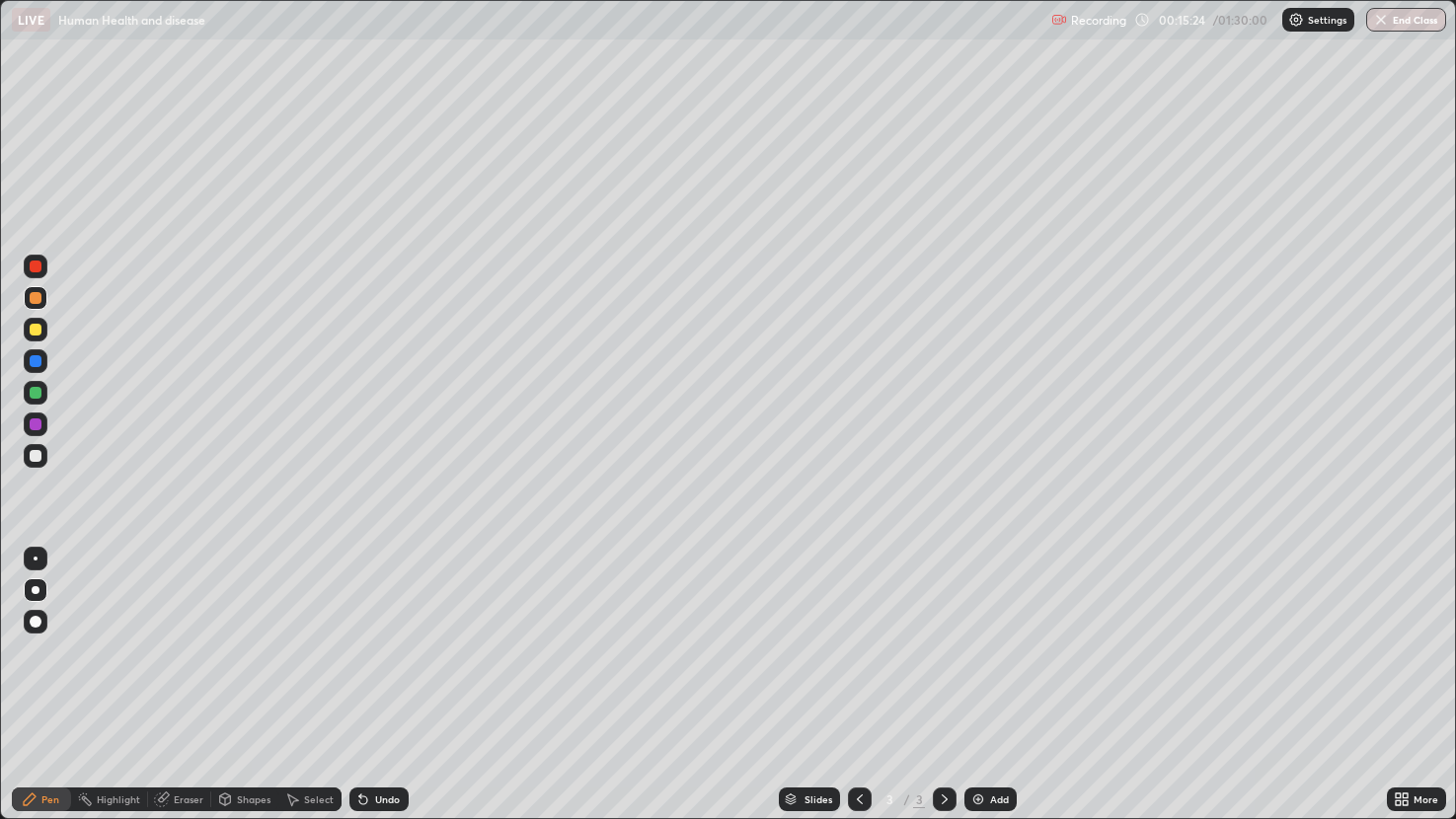 click at bounding box center (978, 799) 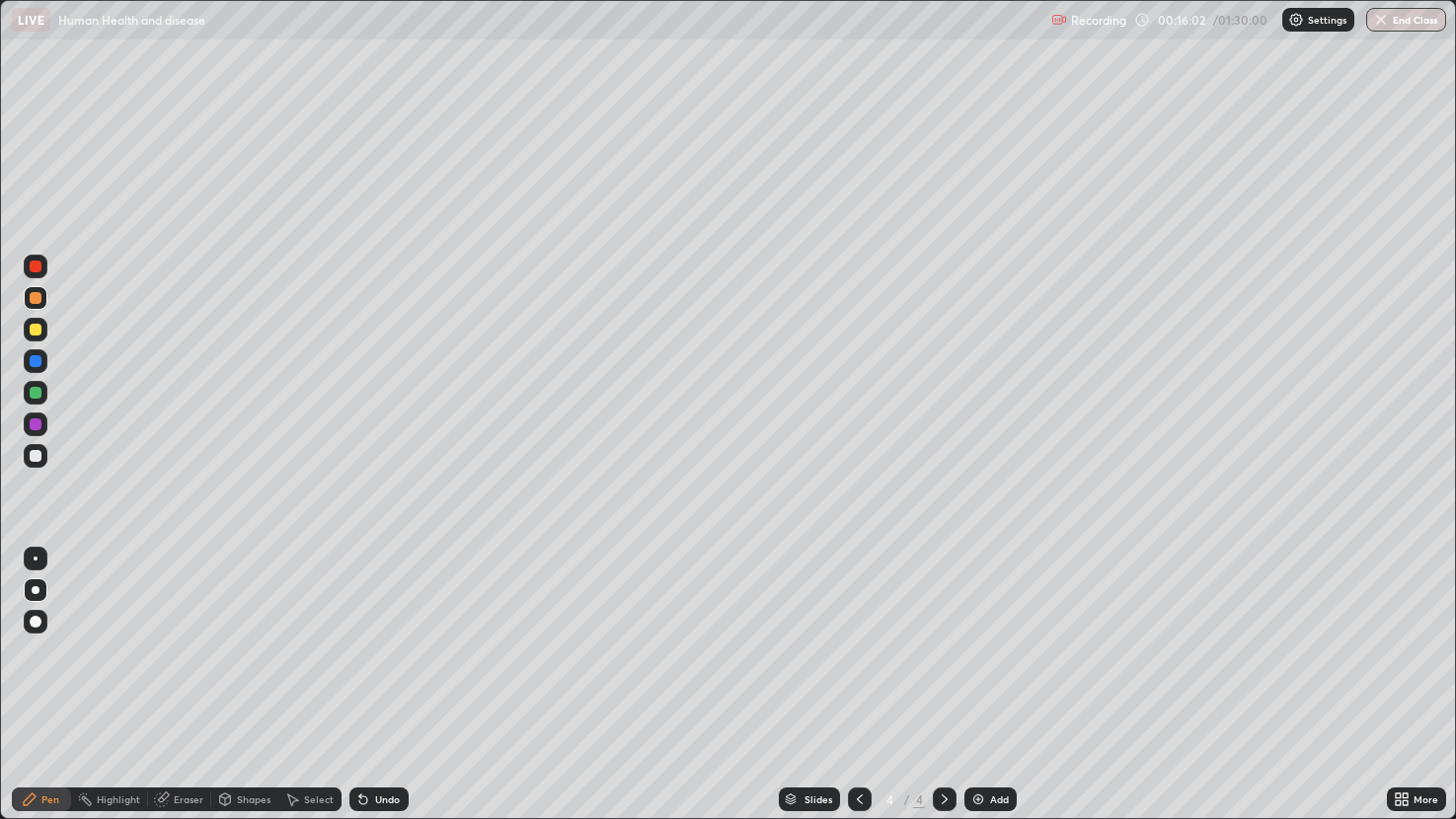 click at bounding box center [36, 330] 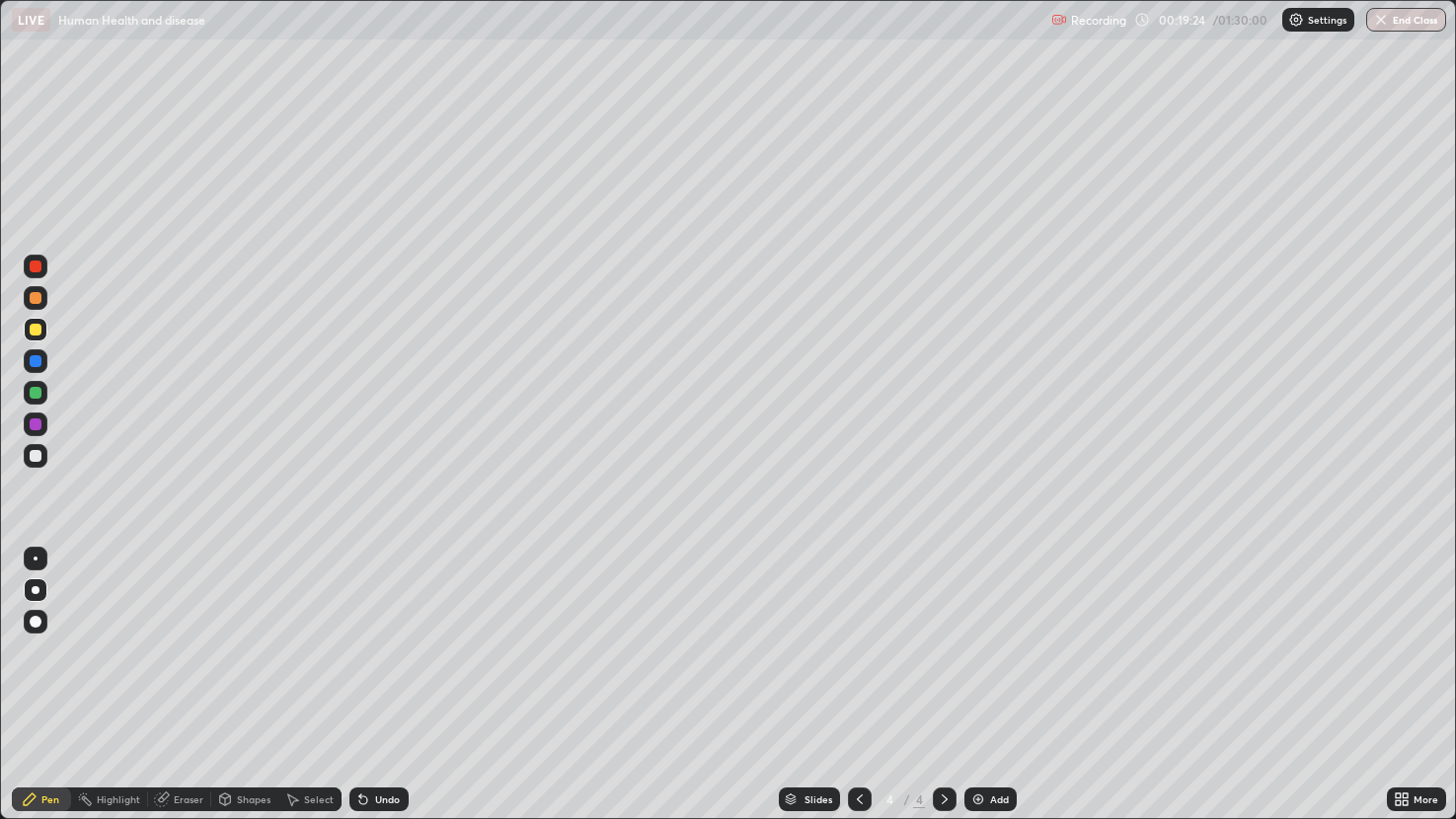 click at bounding box center [36, 298] 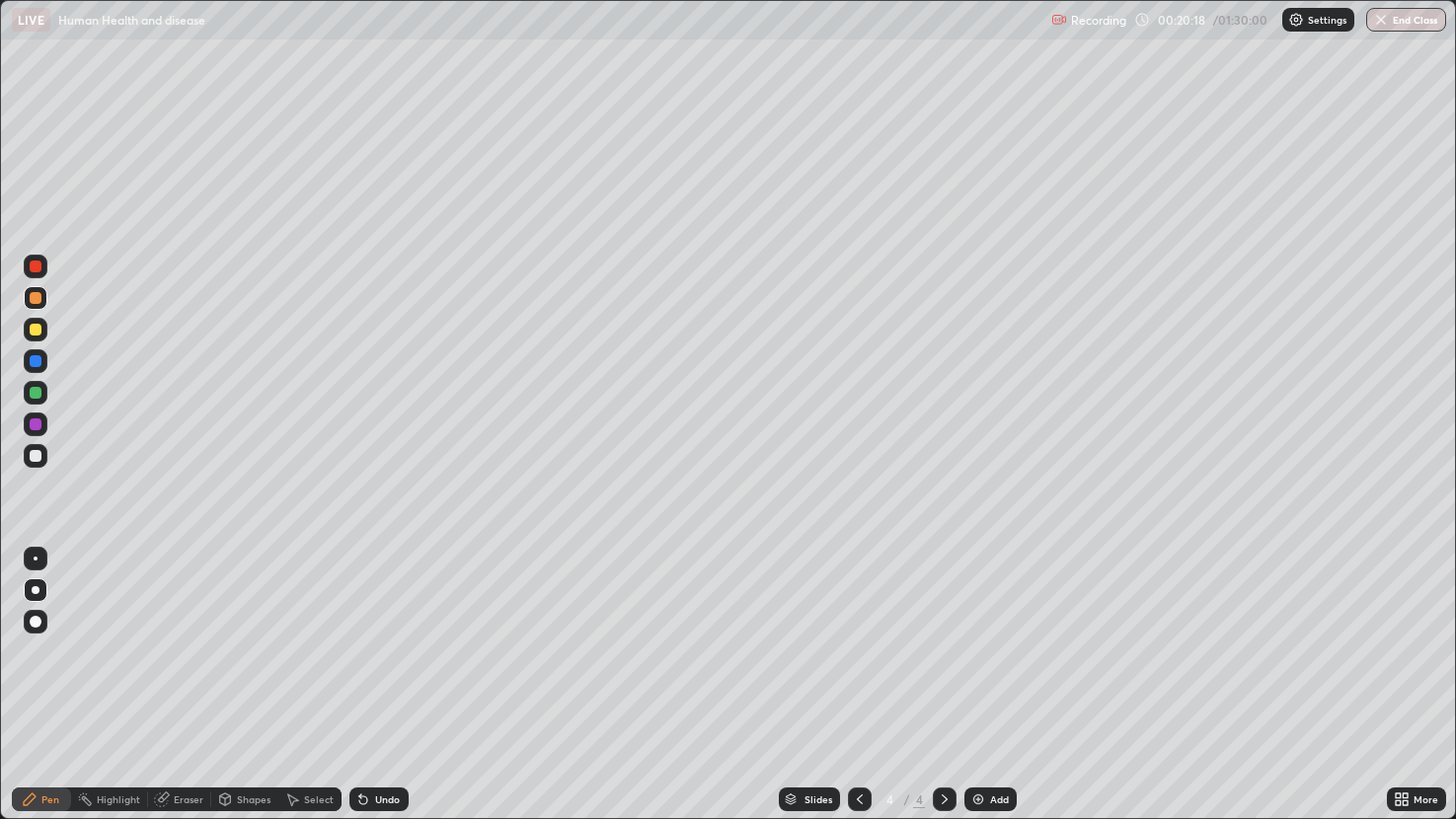 click at bounding box center (36, 298) 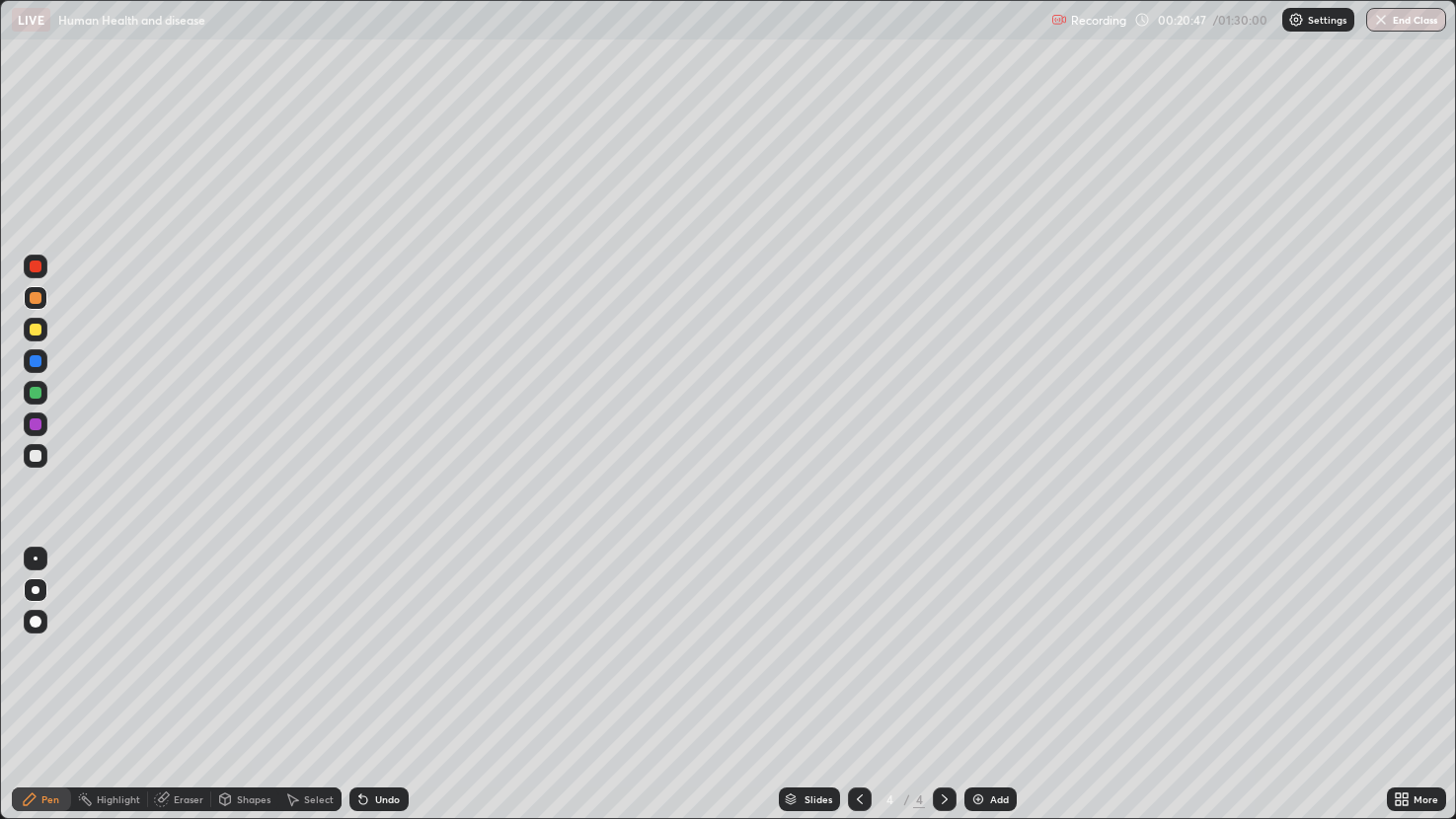 click at bounding box center (36, 330) 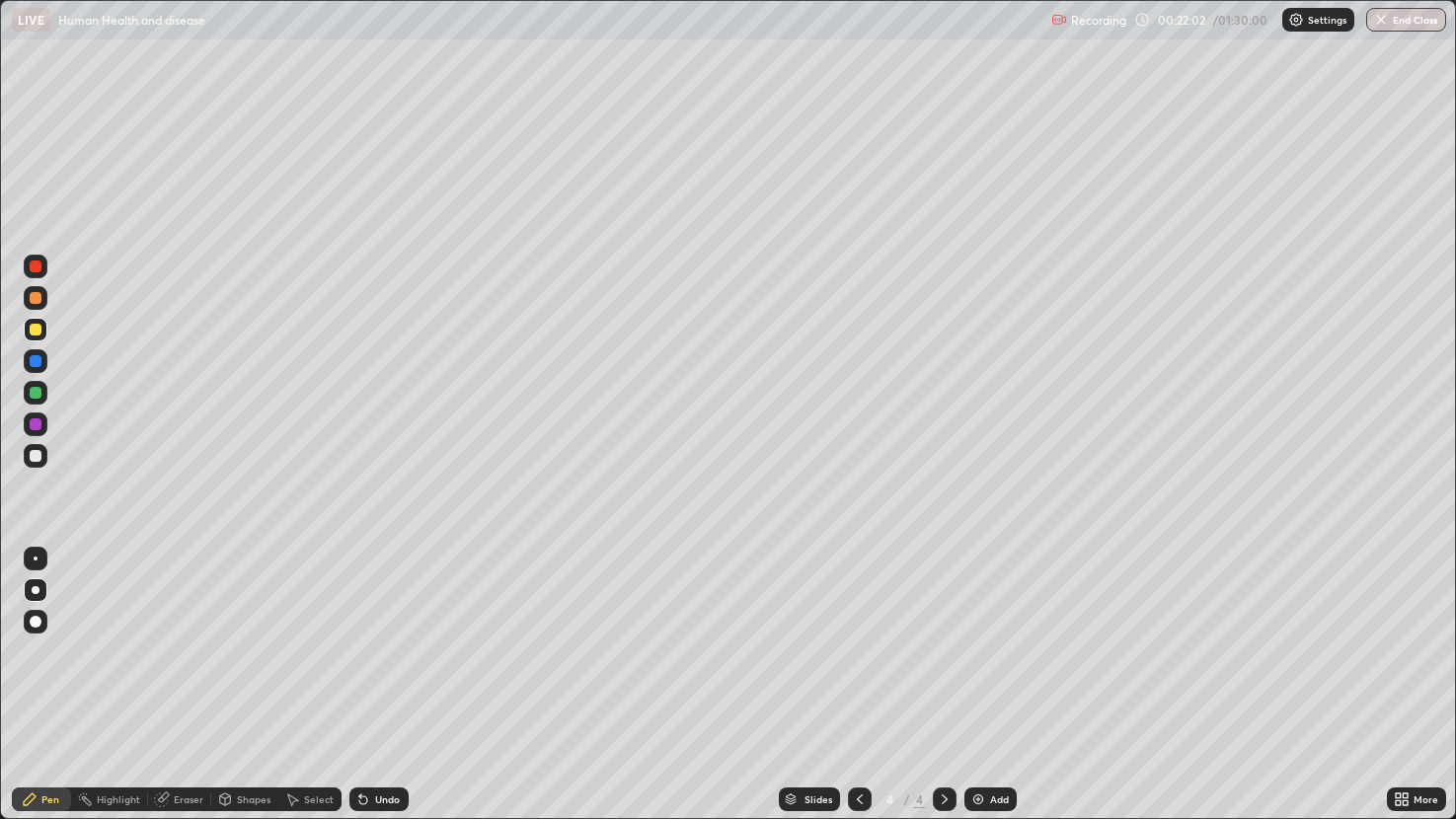click at bounding box center (36, 266) 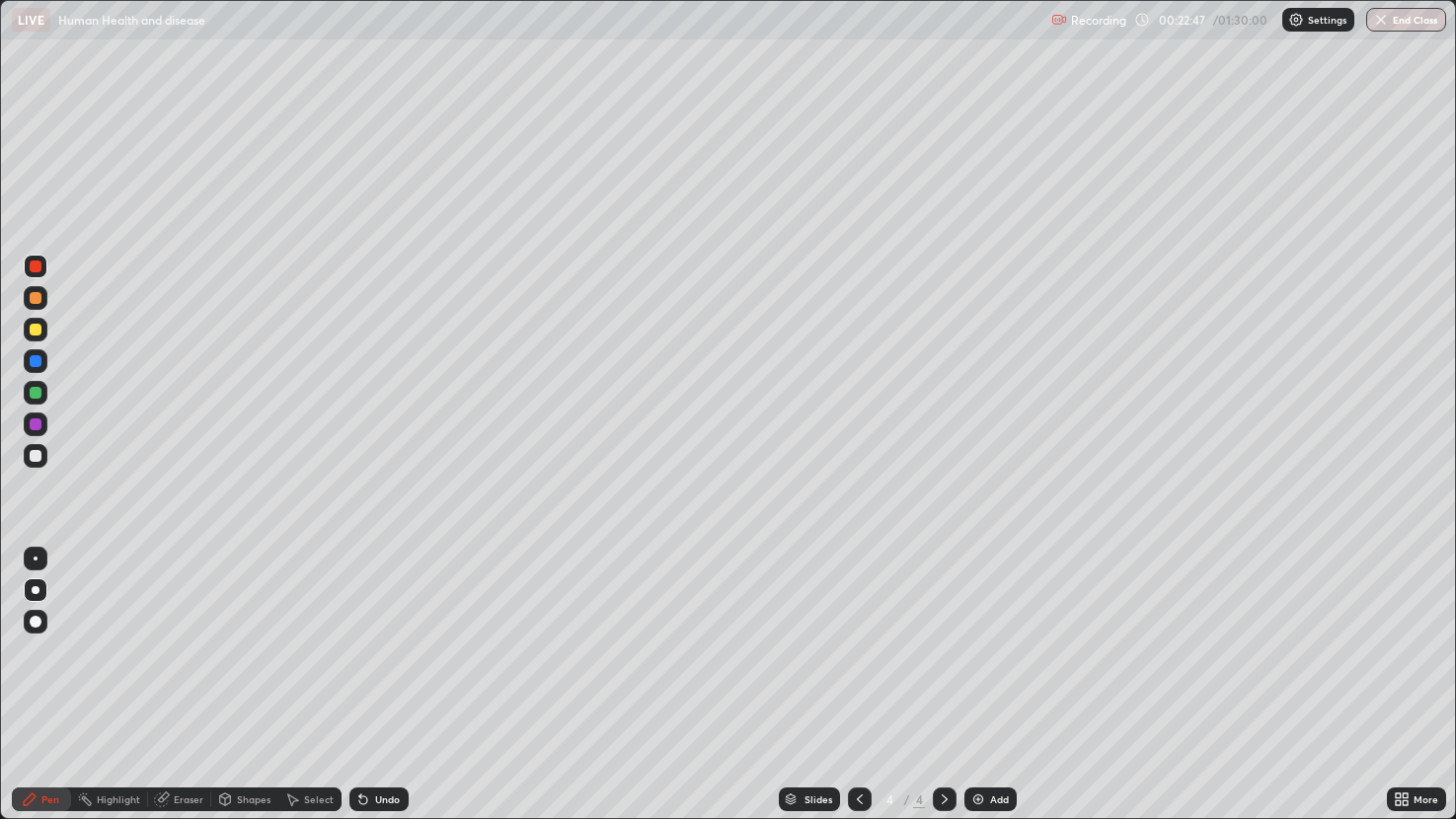 click at bounding box center [36, 330] 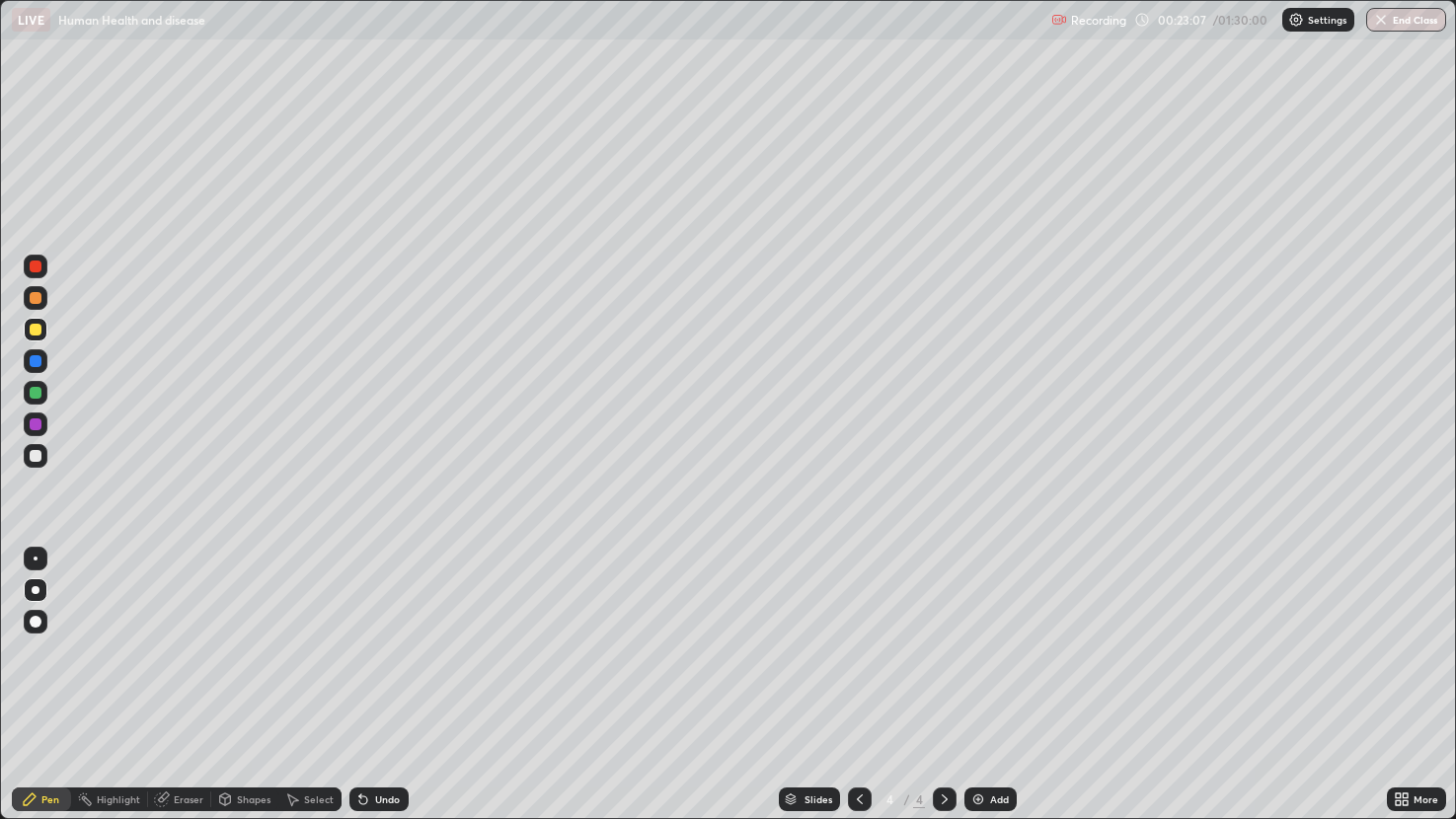 click at bounding box center [36, 298] 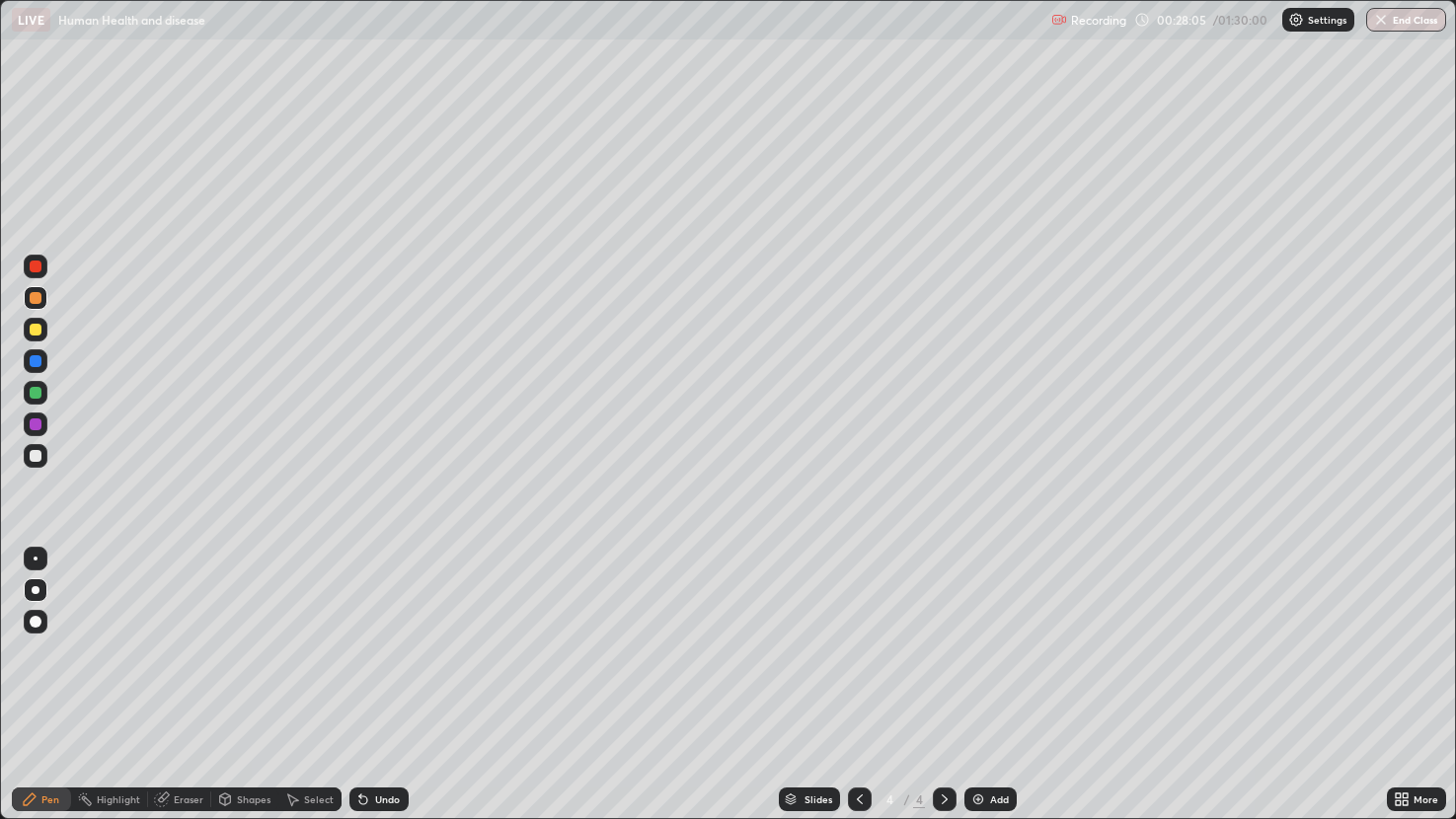 click at bounding box center (36, 456) 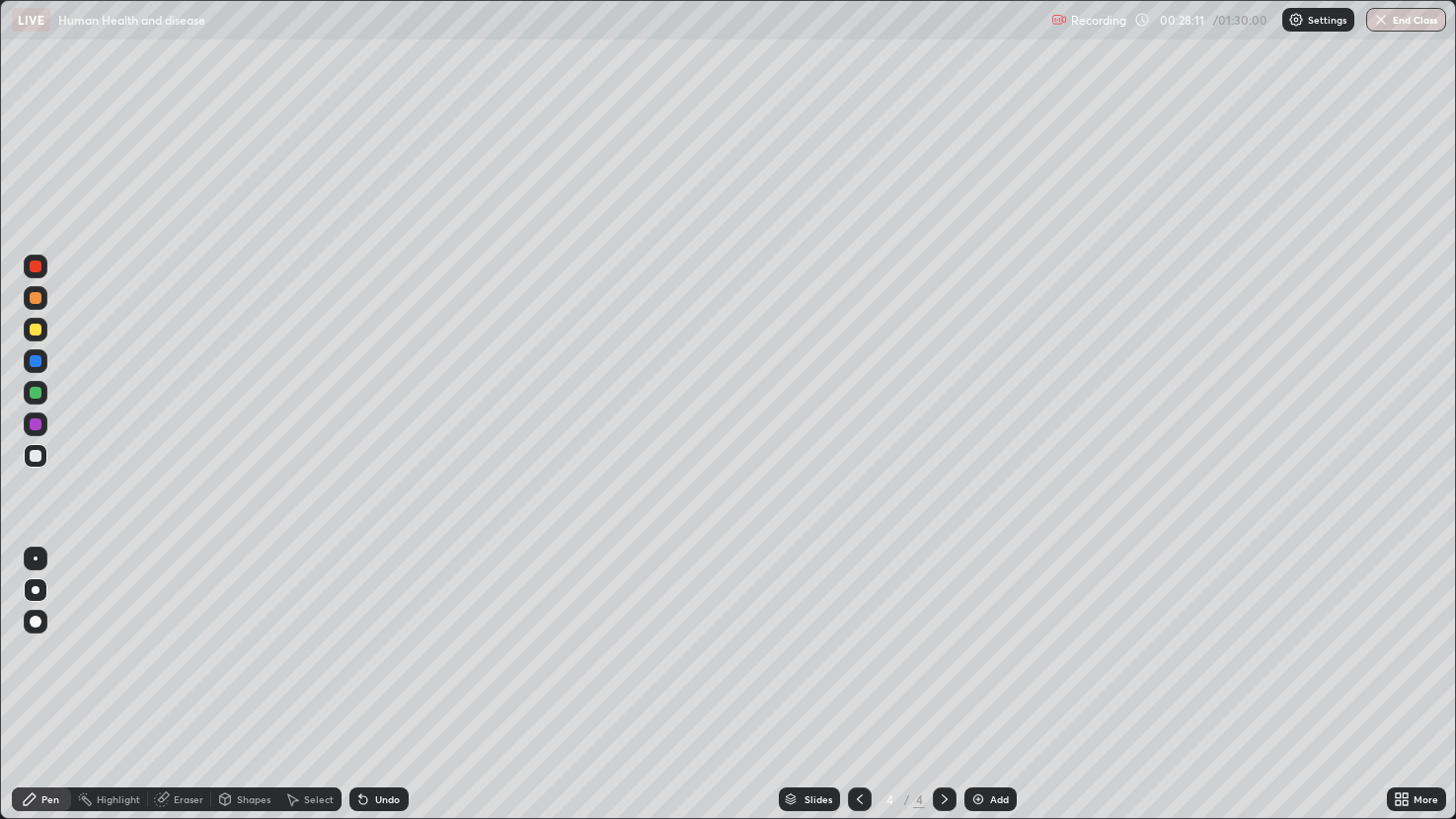 click at bounding box center (36, 330) 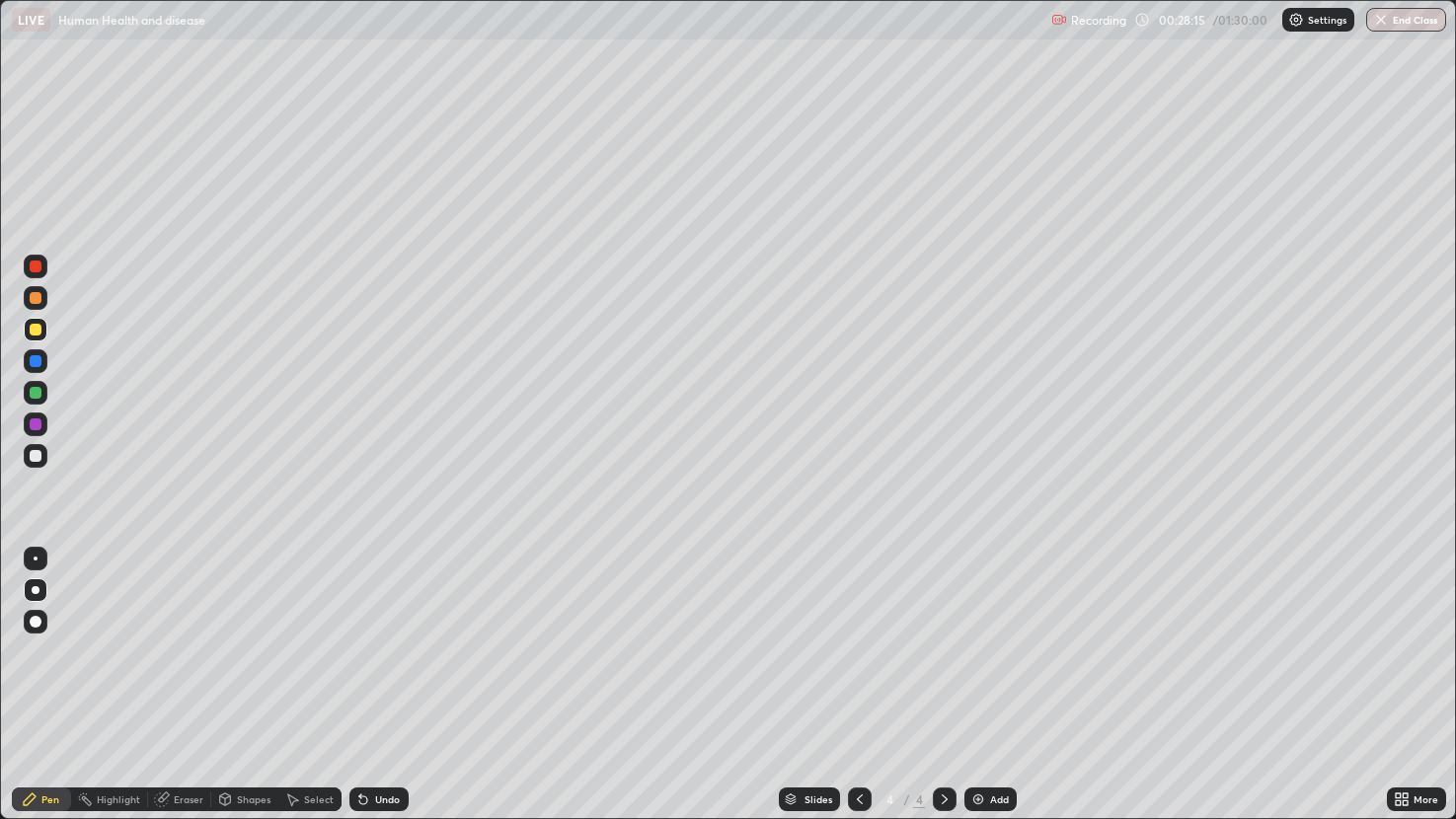click on "Undo" at bounding box center (379, 799) 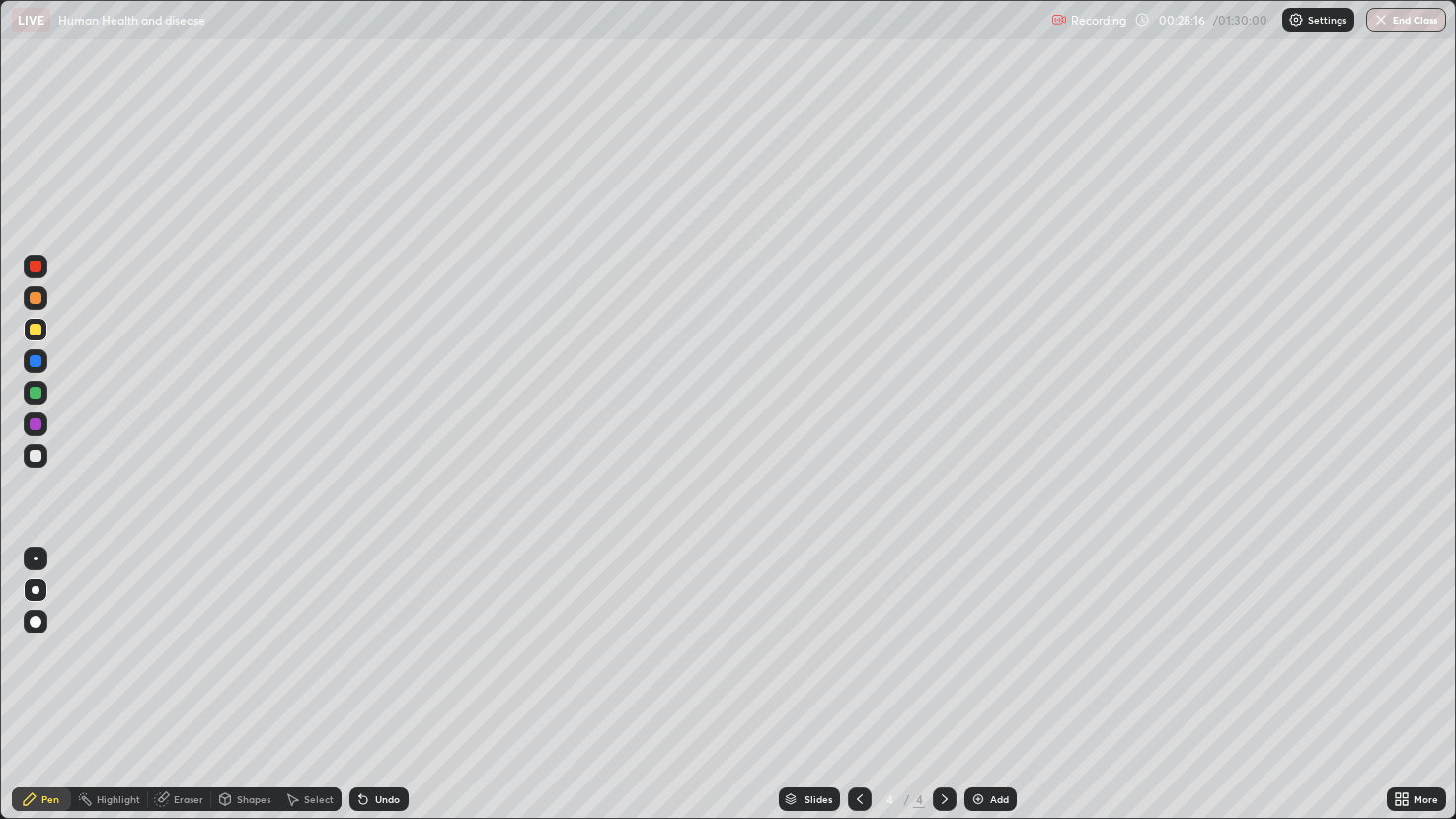 click on "Undo" at bounding box center (379, 799) 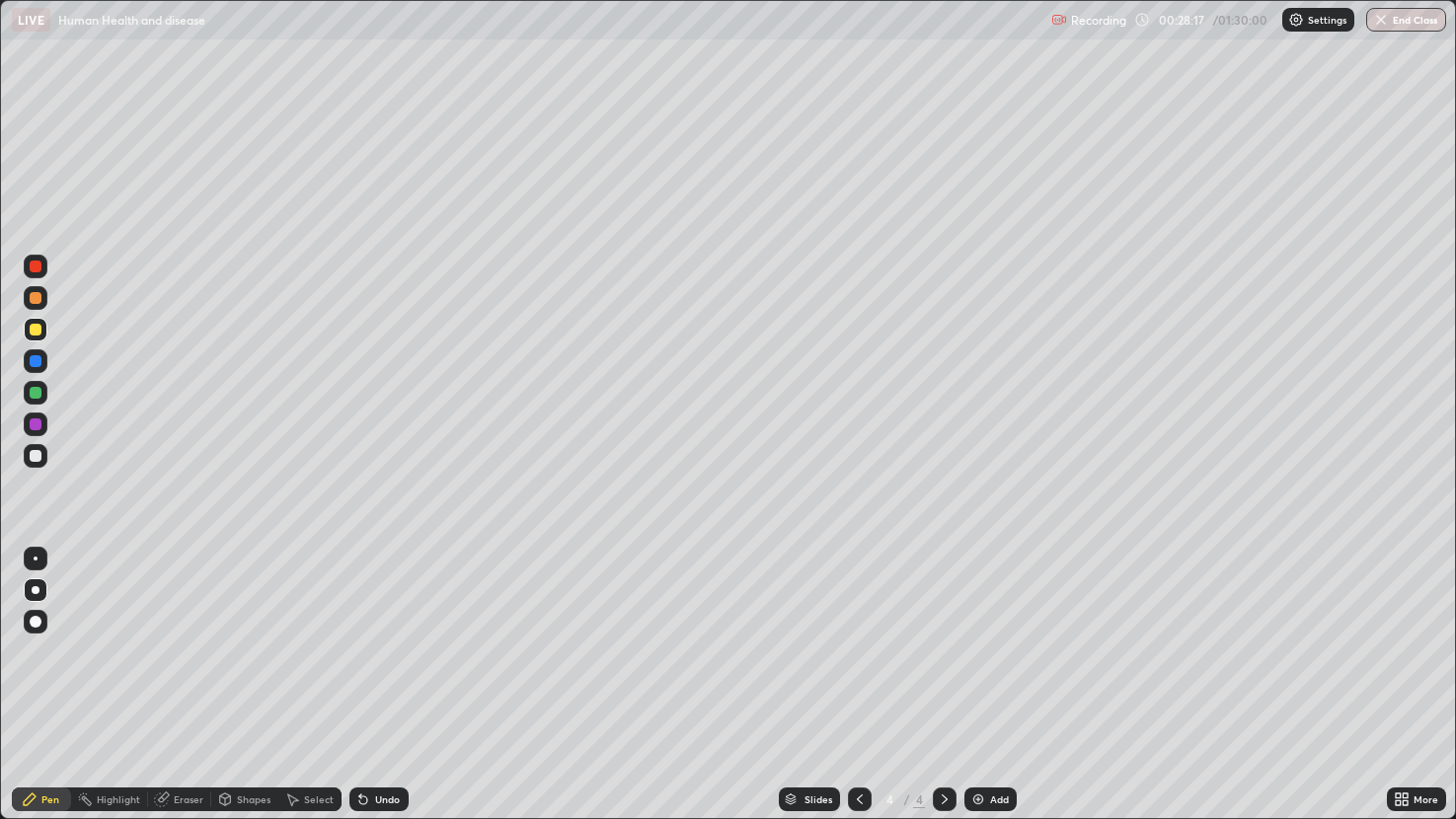 click on "Undo" at bounding box center (387, 799) 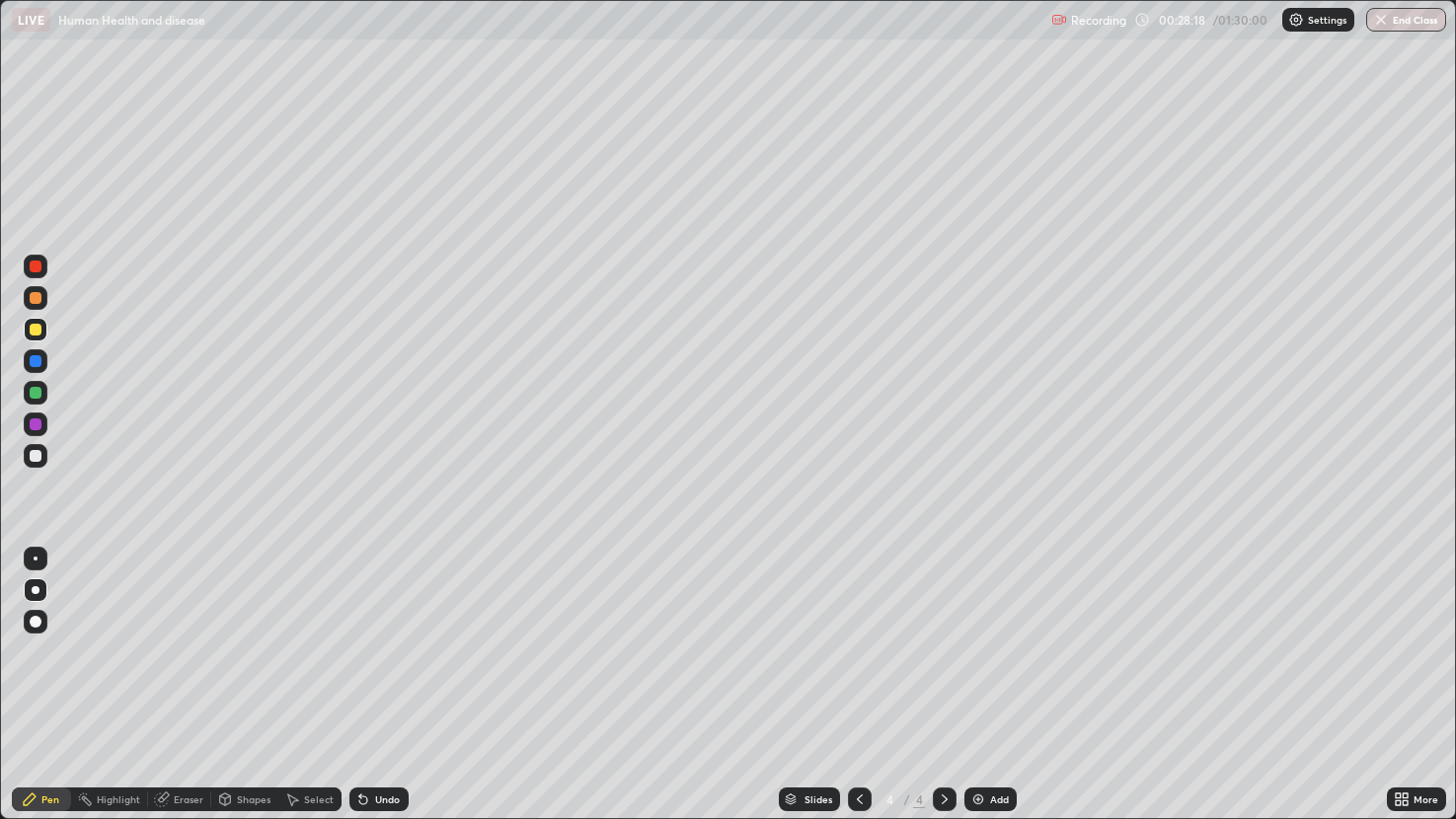 click on "Undo" at bounding box center (387, 799) 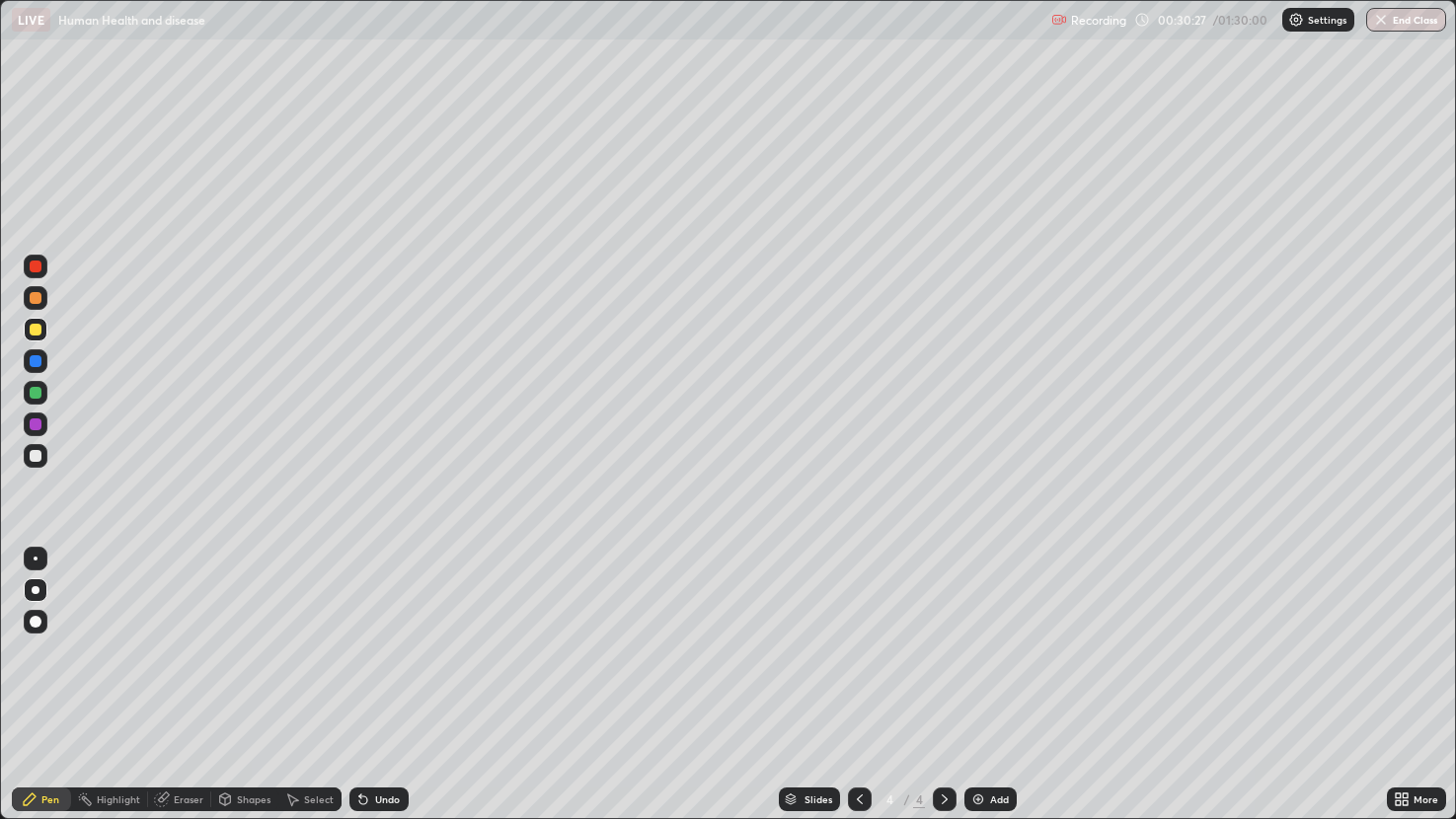 click on "Eraser" at bounding box center (180, 799) 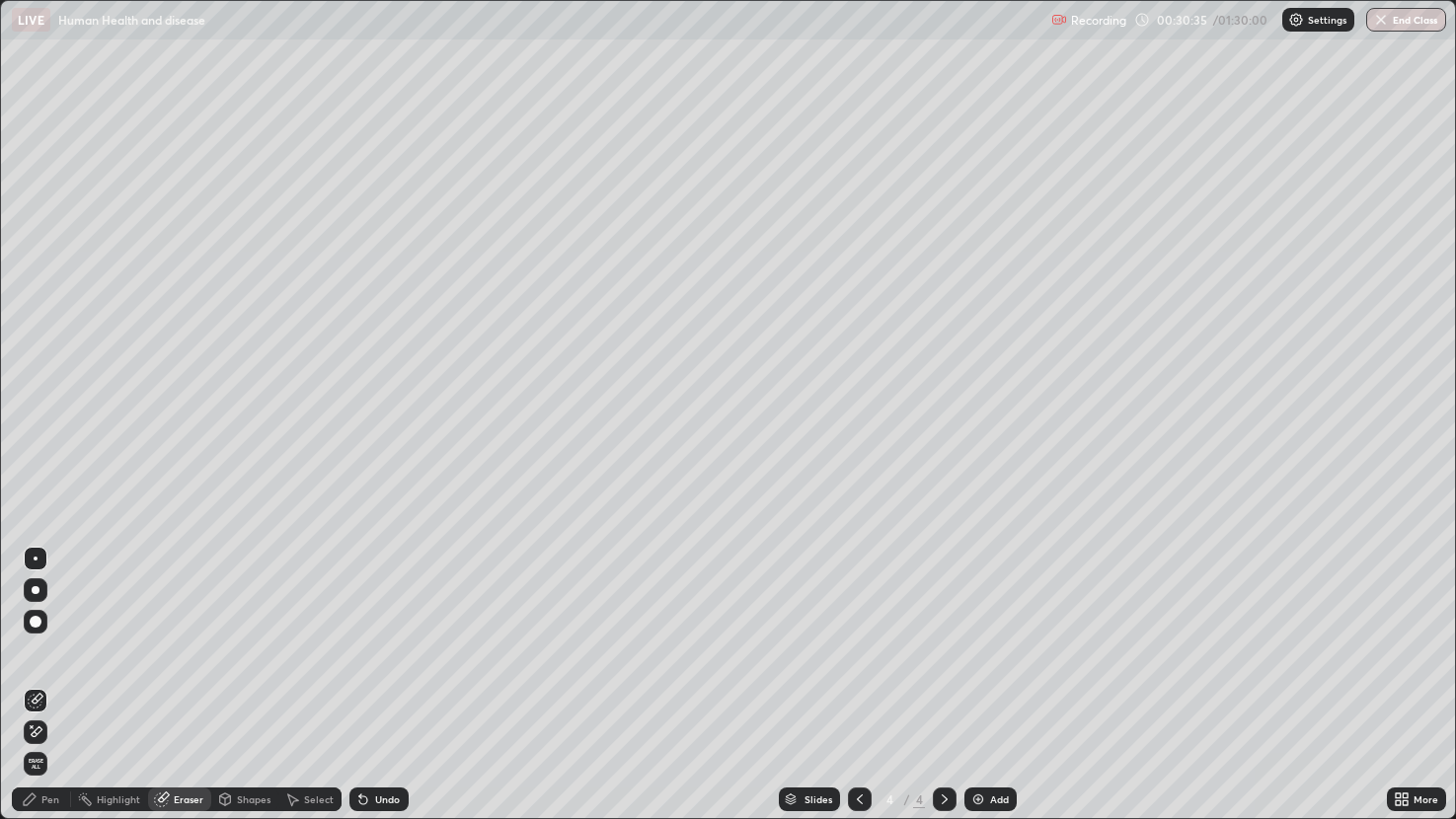 click on "Pen" at bounding box center [50, 799] 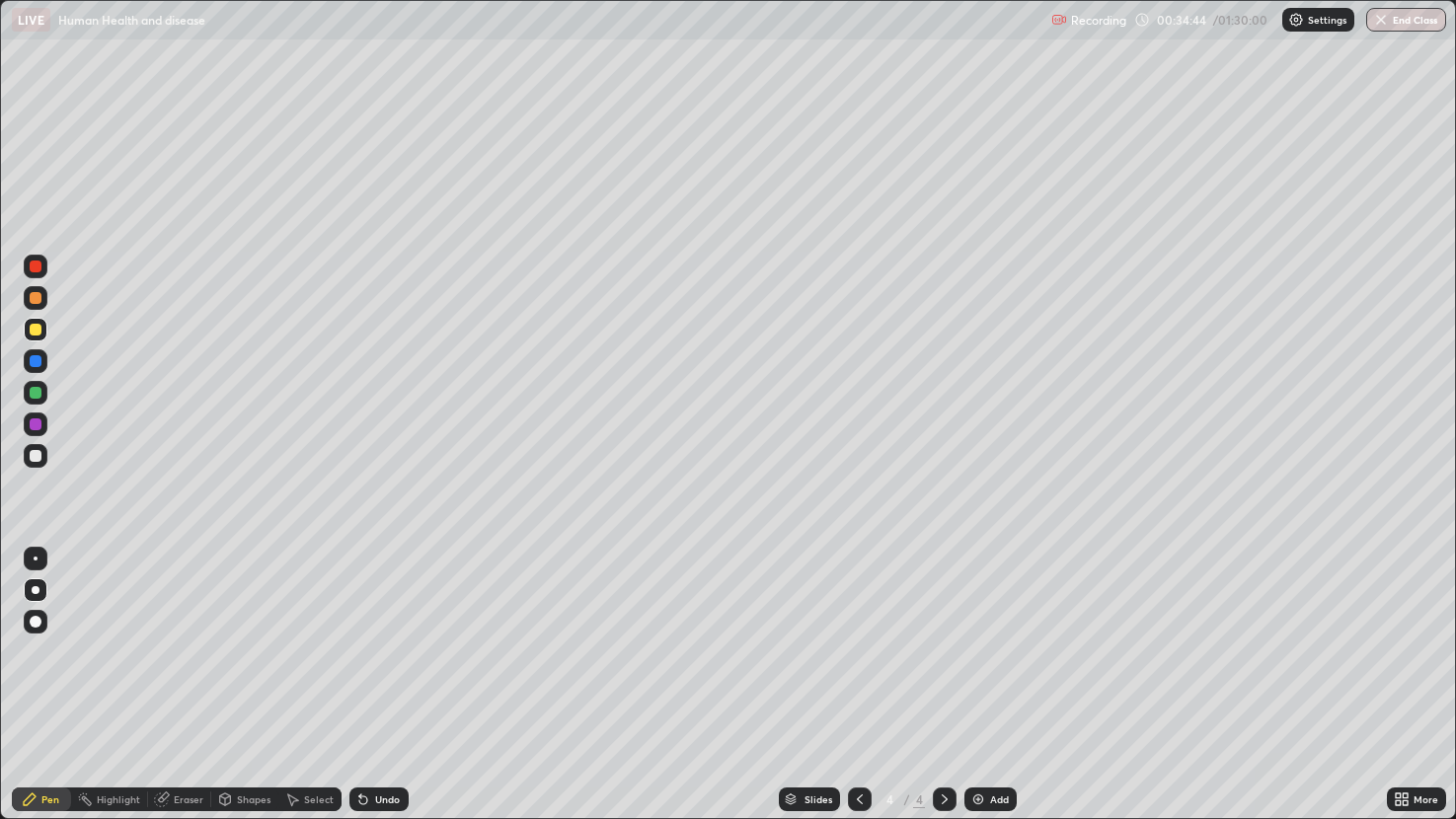 click at bounding box center [36, 266] 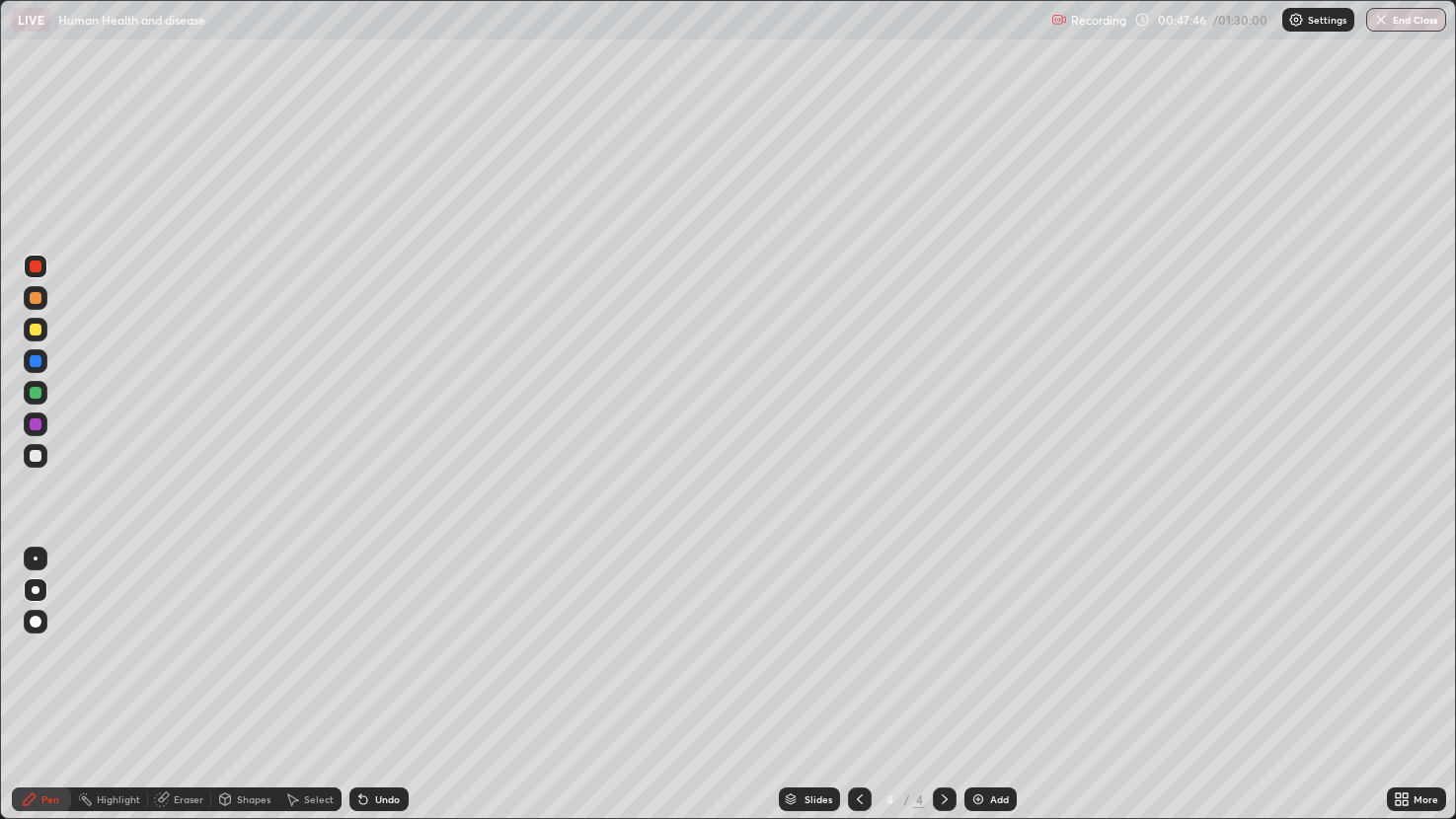 click on "More" at bounding box center (1425, 799) 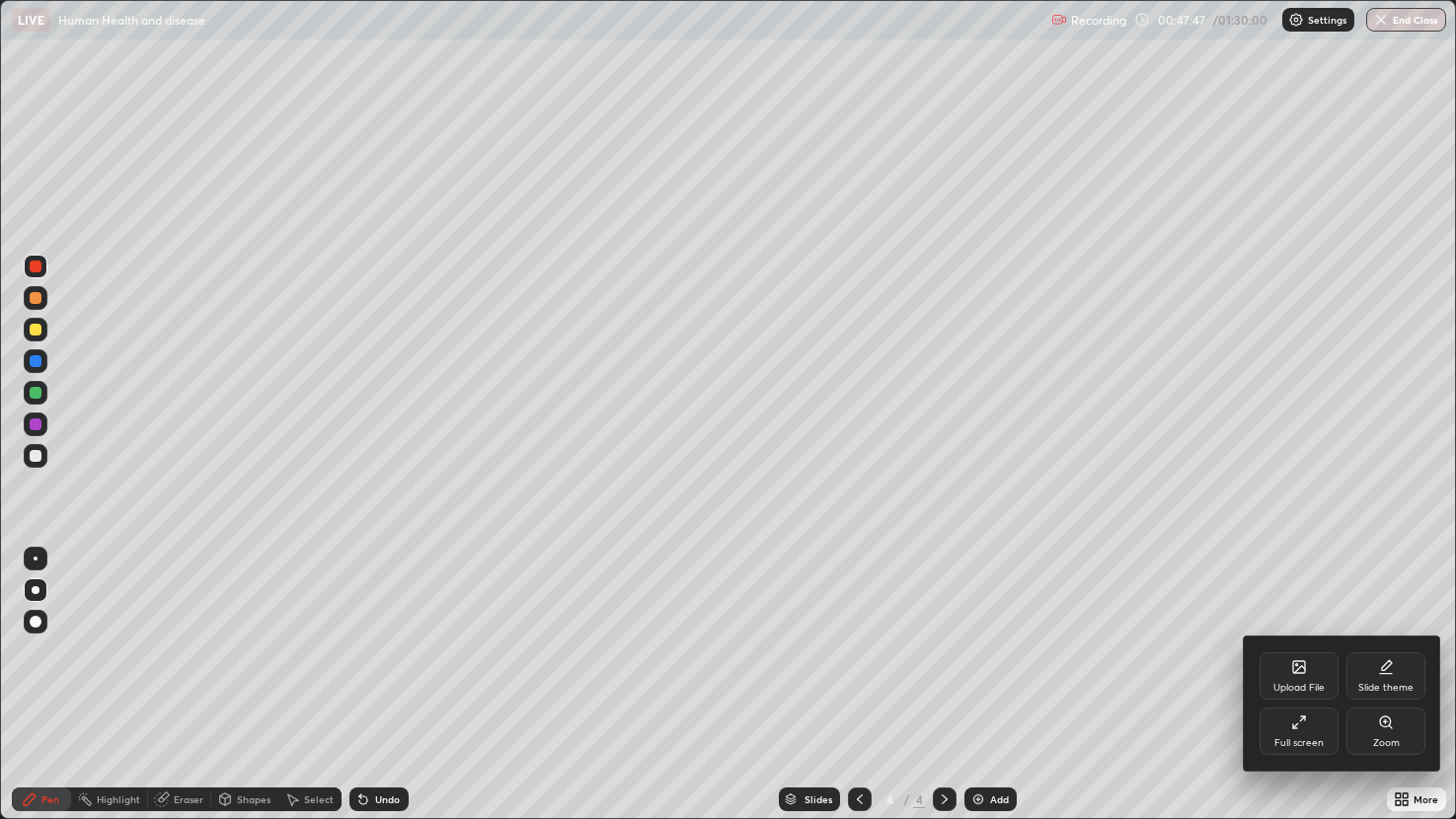 click on "Upload File" at bounding box center [1299, 688] 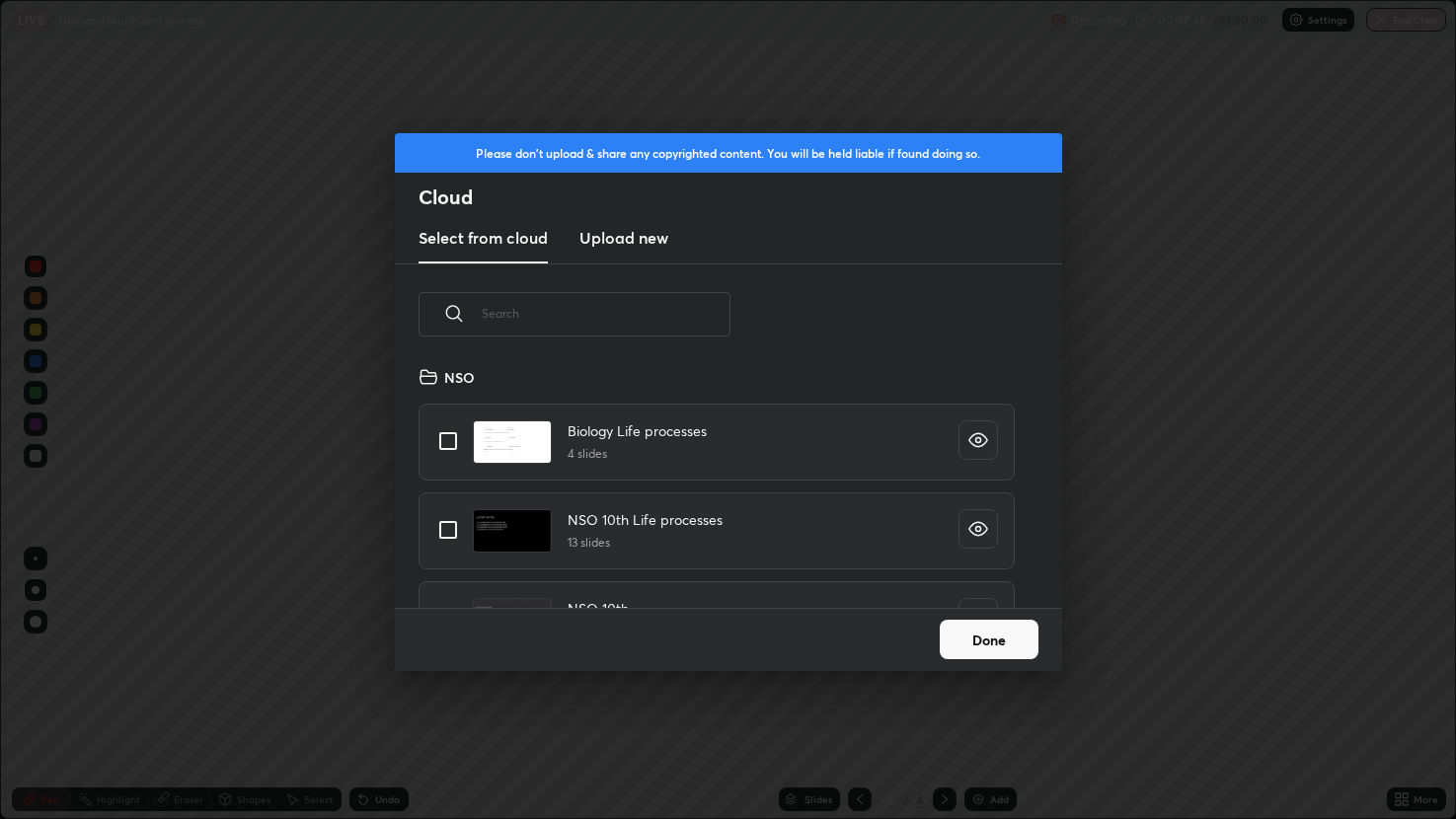 scroll, scrollTop: 6, scrollLeft: 11, axis: both 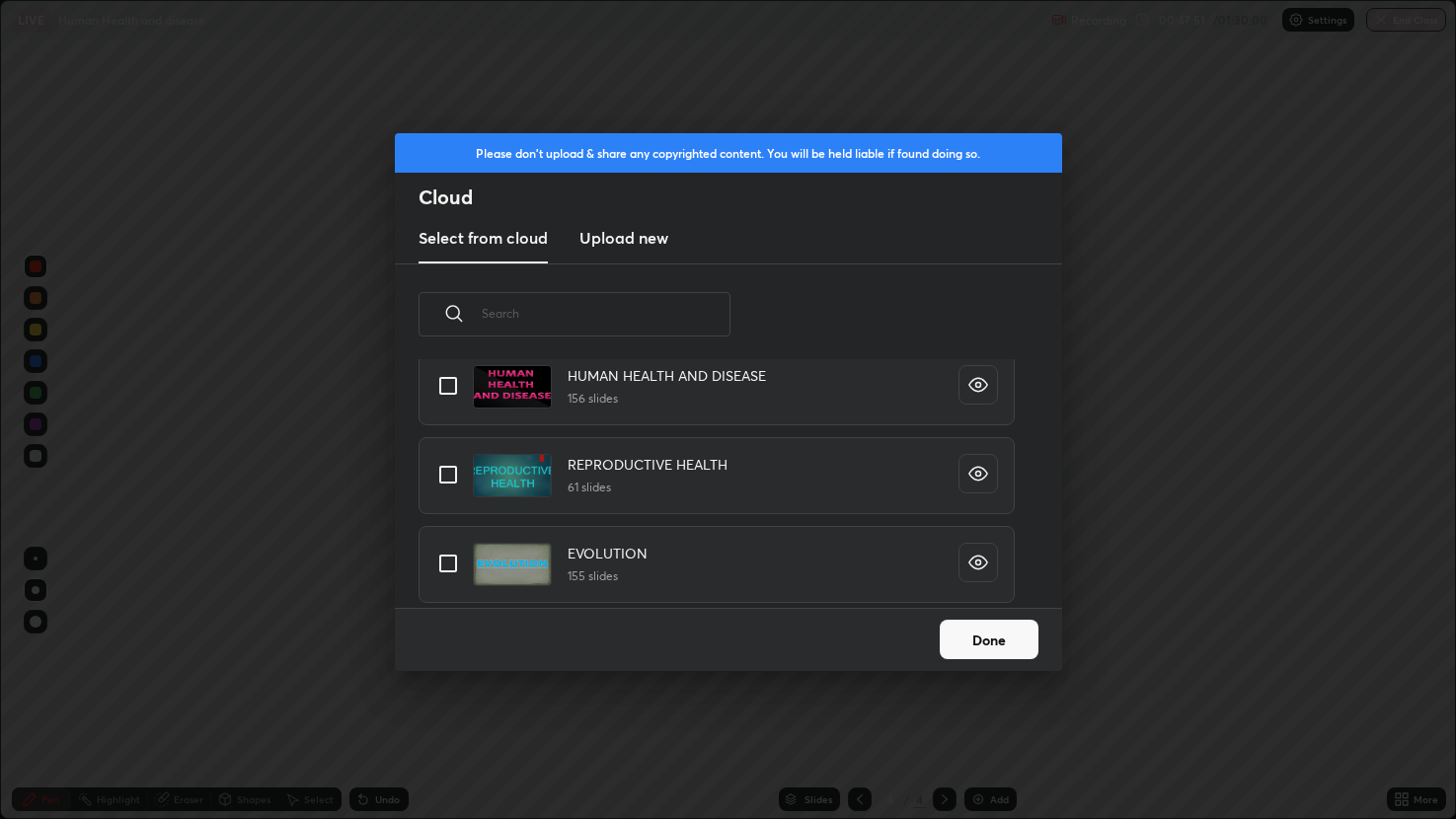 click at bounding box center [448, 386] 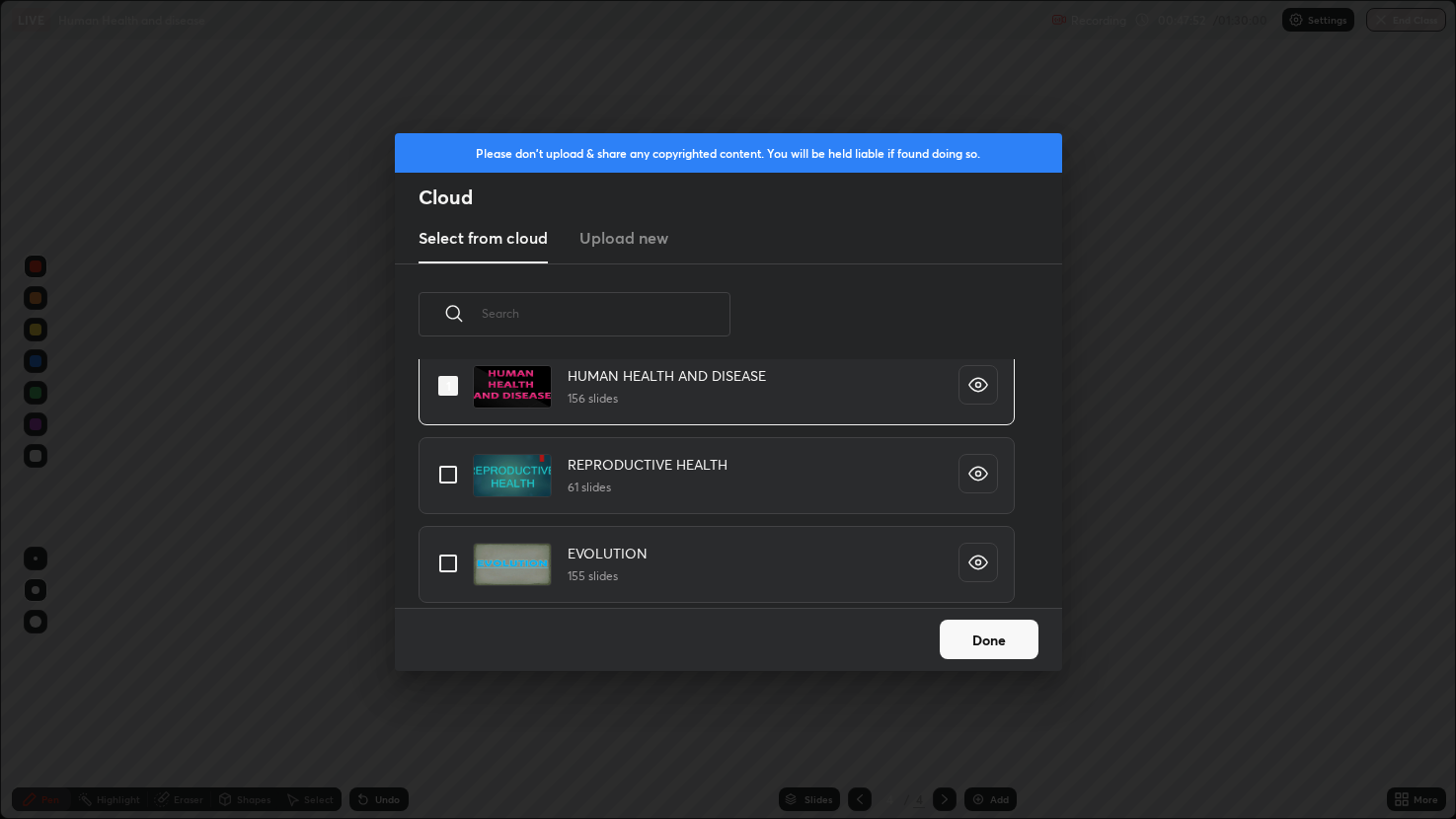 click on "Done" at bounding box center (989, 639) 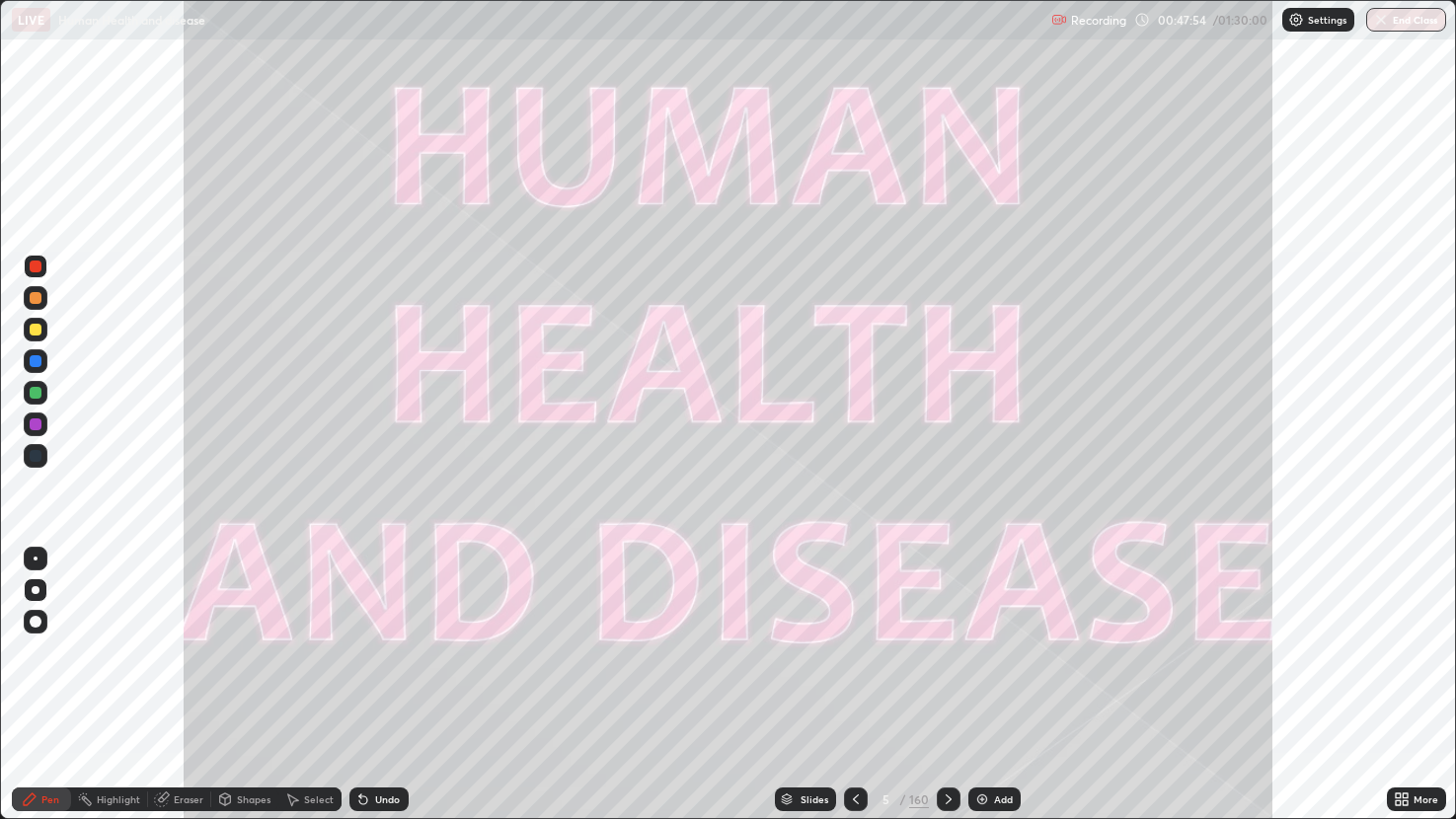click on "Slides" at bounding box center [814, 799] 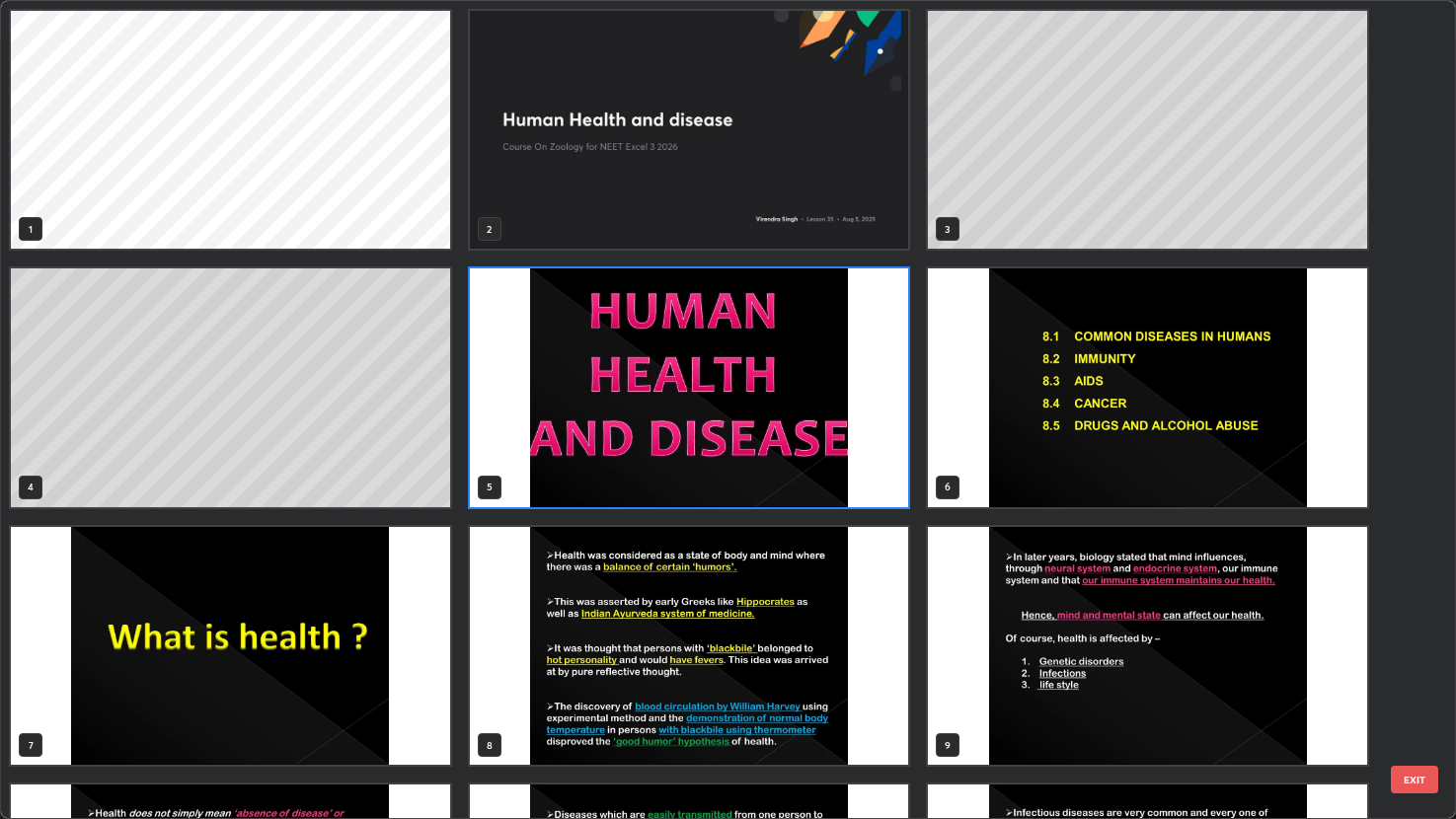 scroll, scrollTop: 6, scrollLeft: 11, axis: both 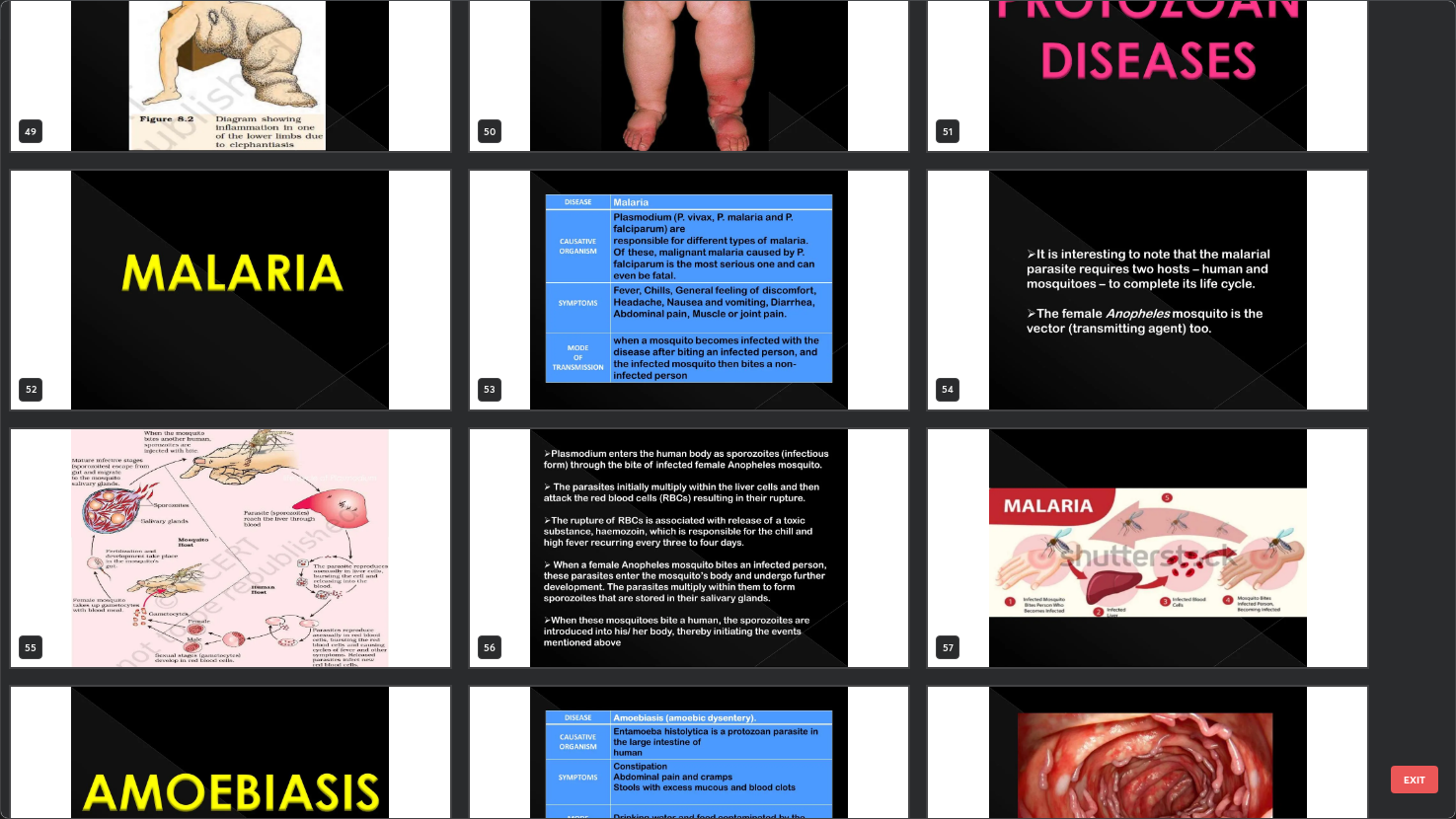 click at bounding box center (230, 548) 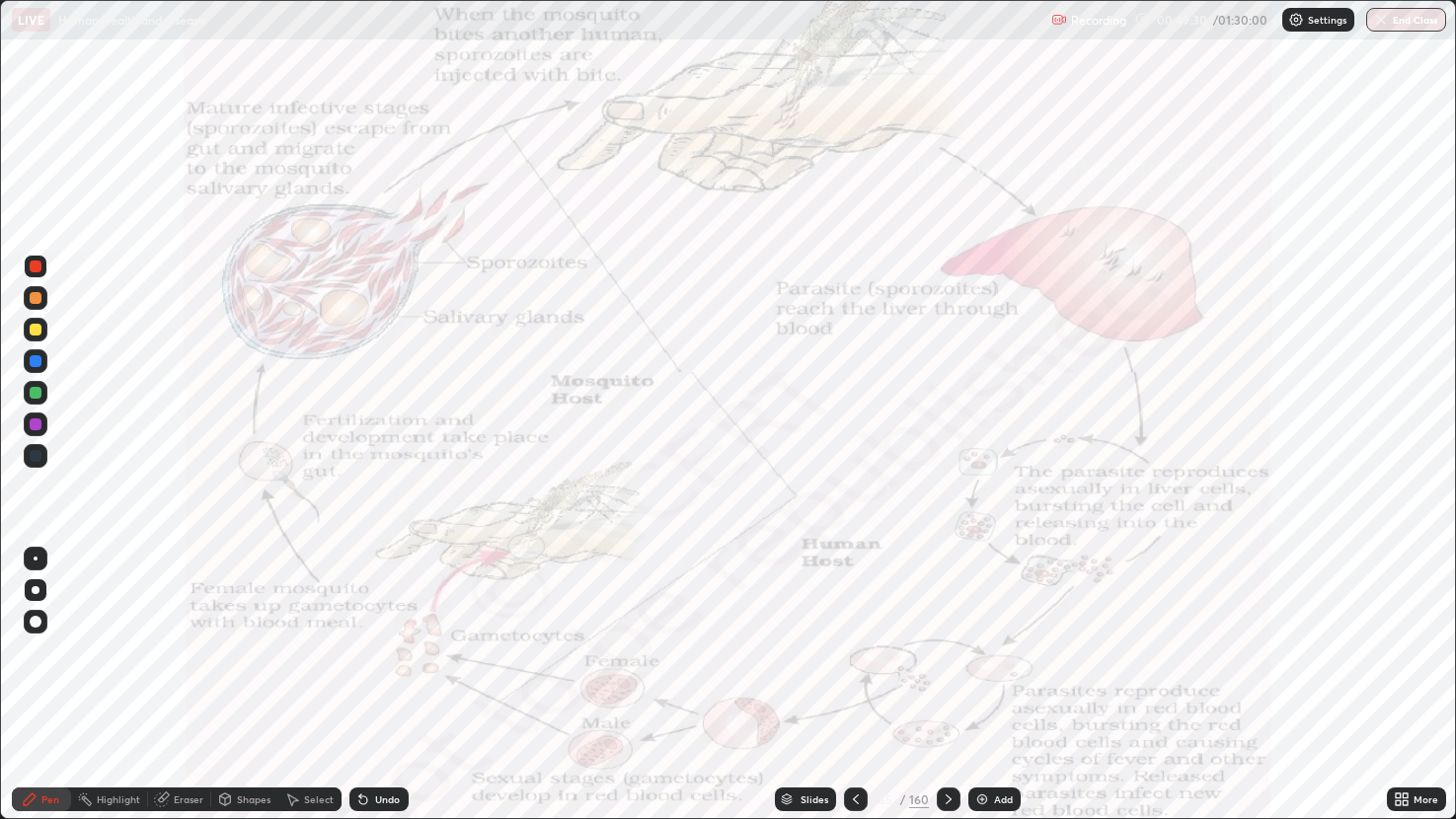 click on "Slides 55 / 160 Add" at bounding box center (897, 799) 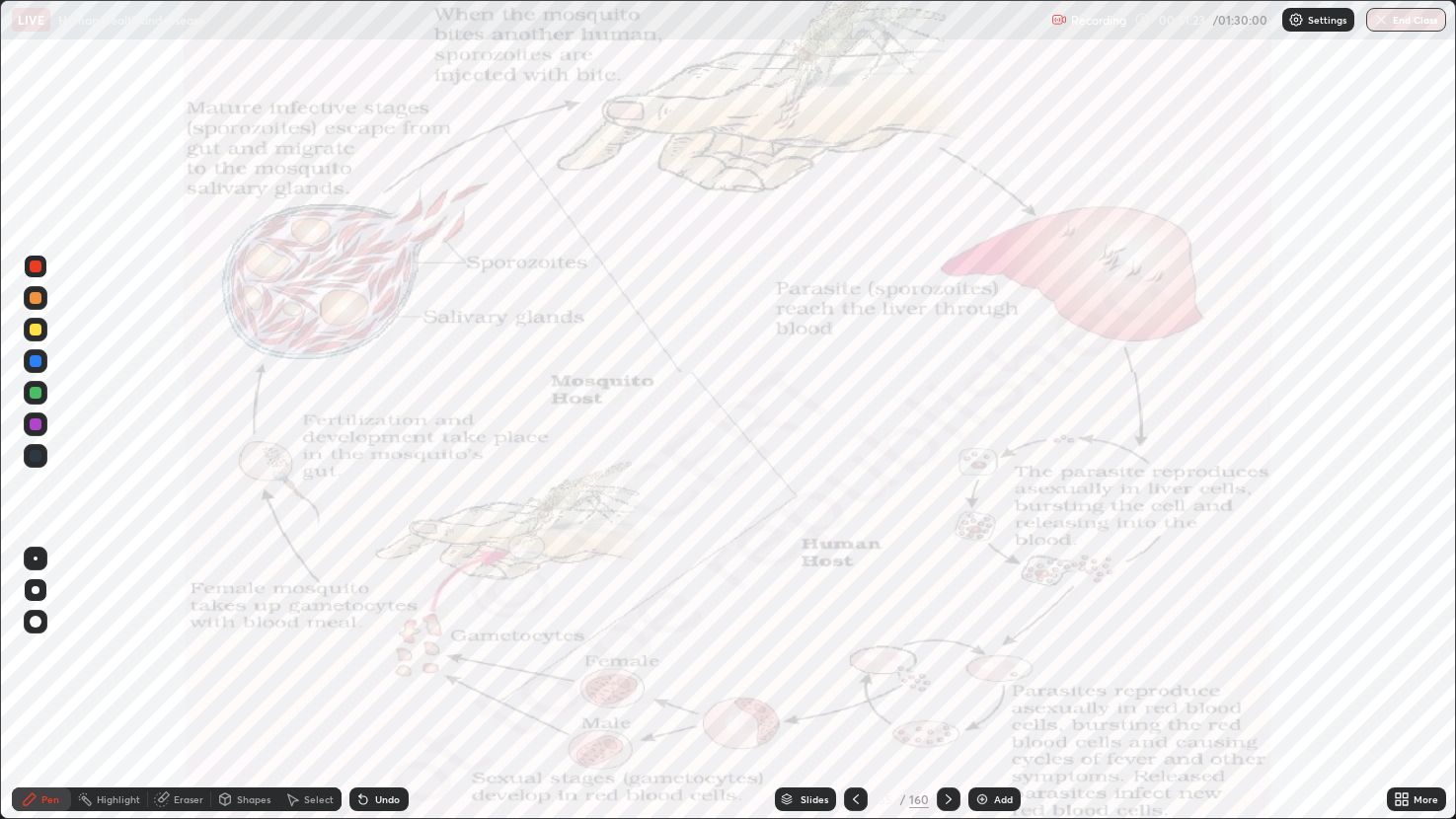 click 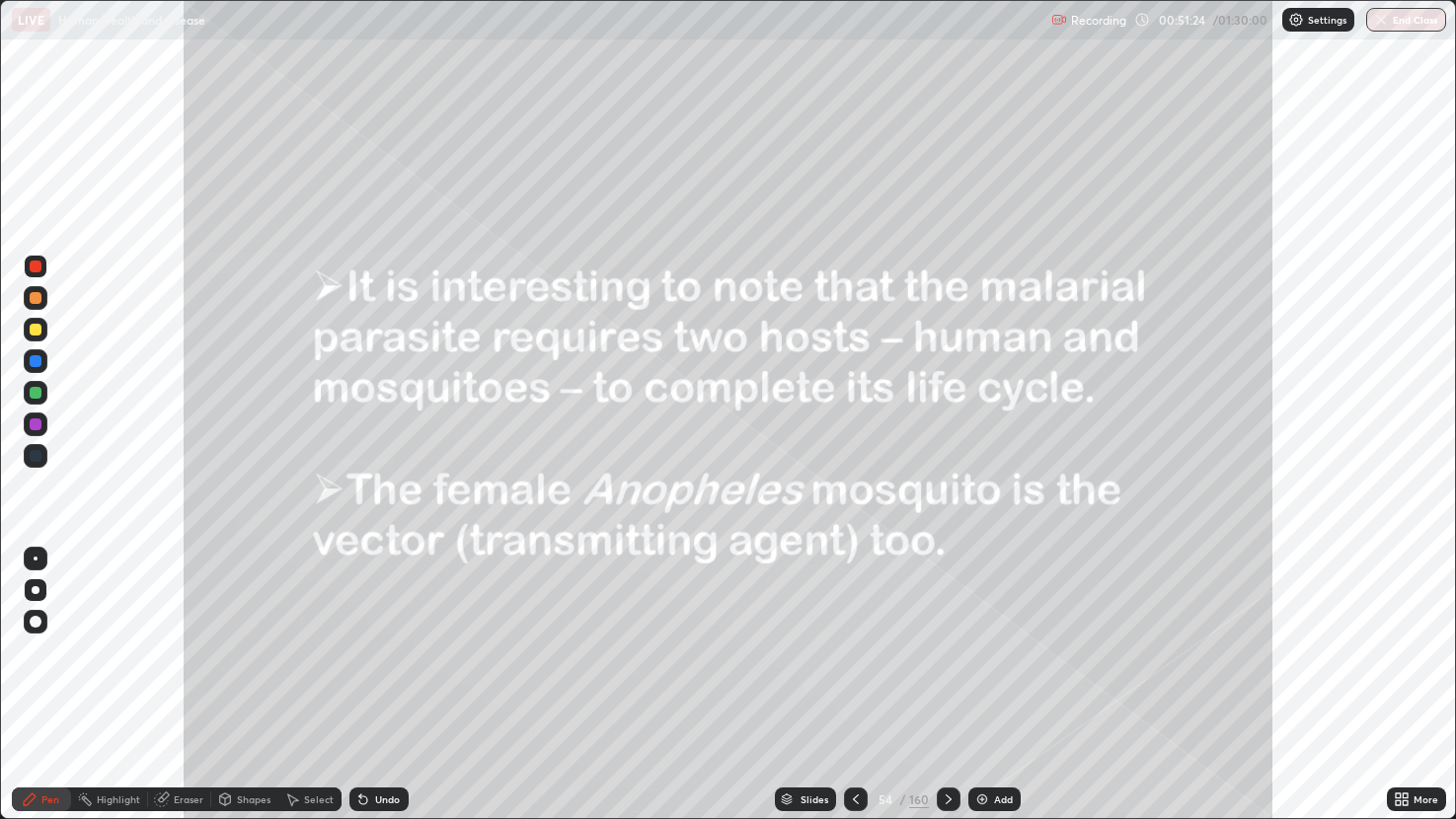 click 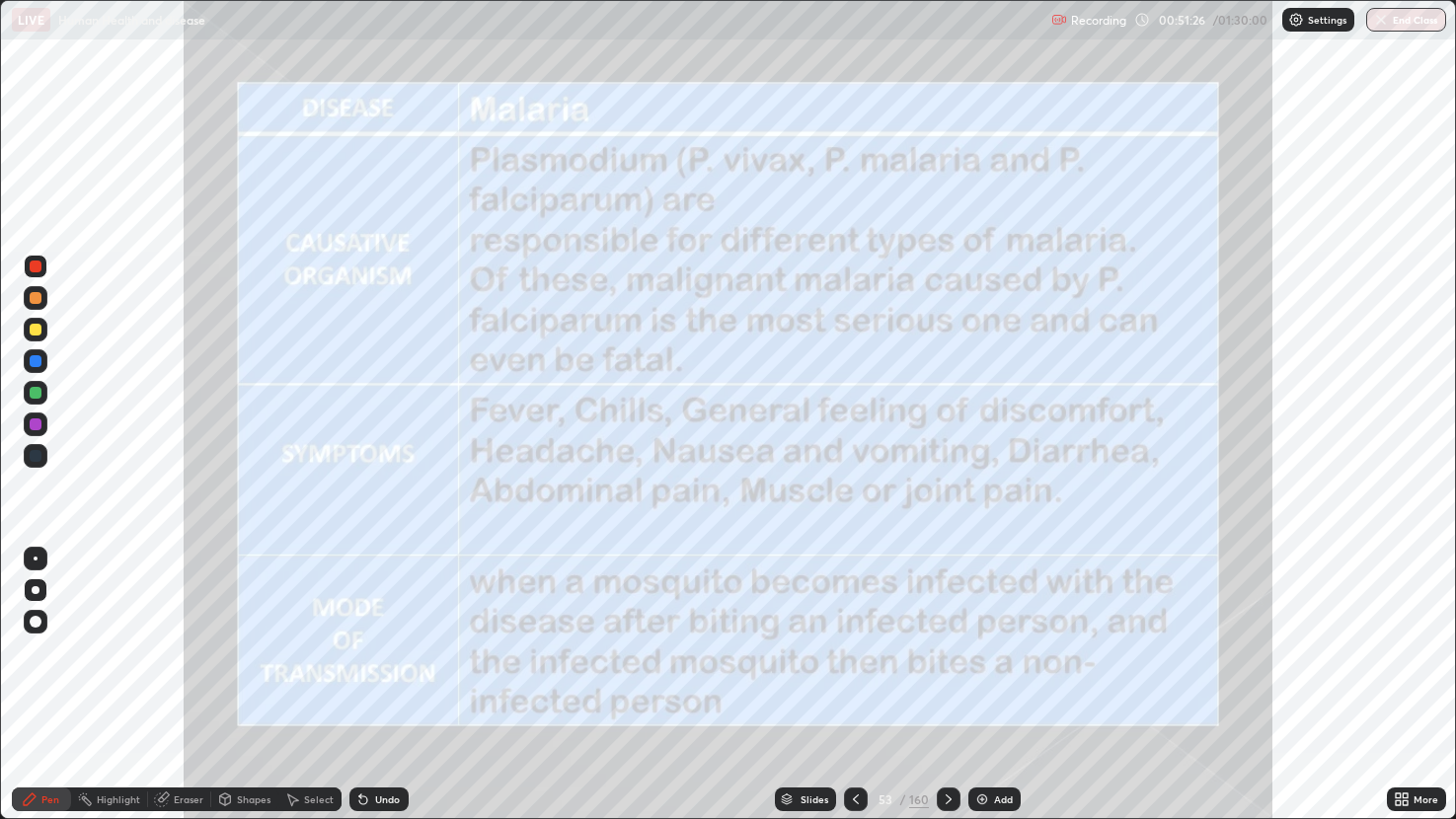 click 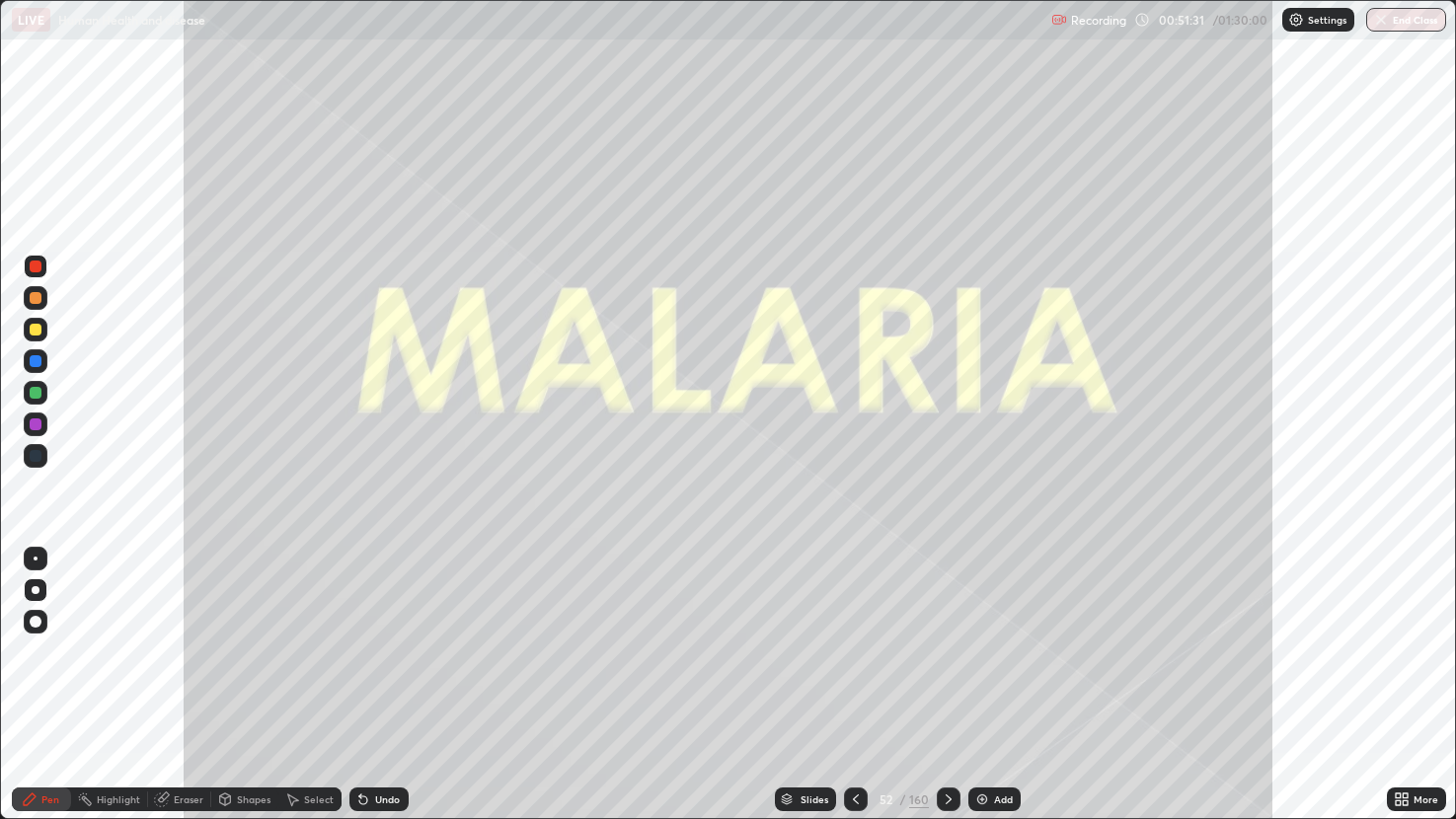 click 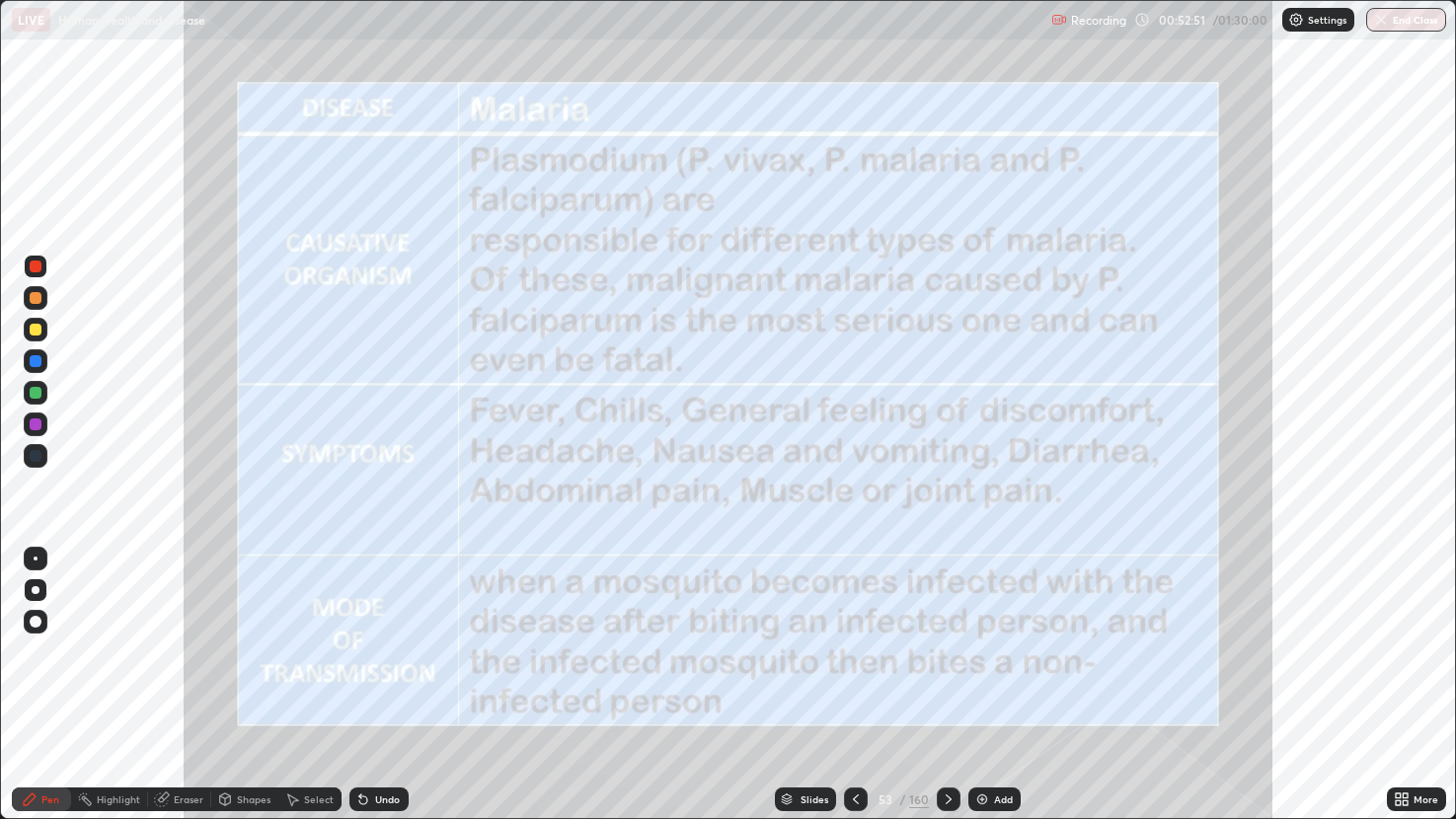 click 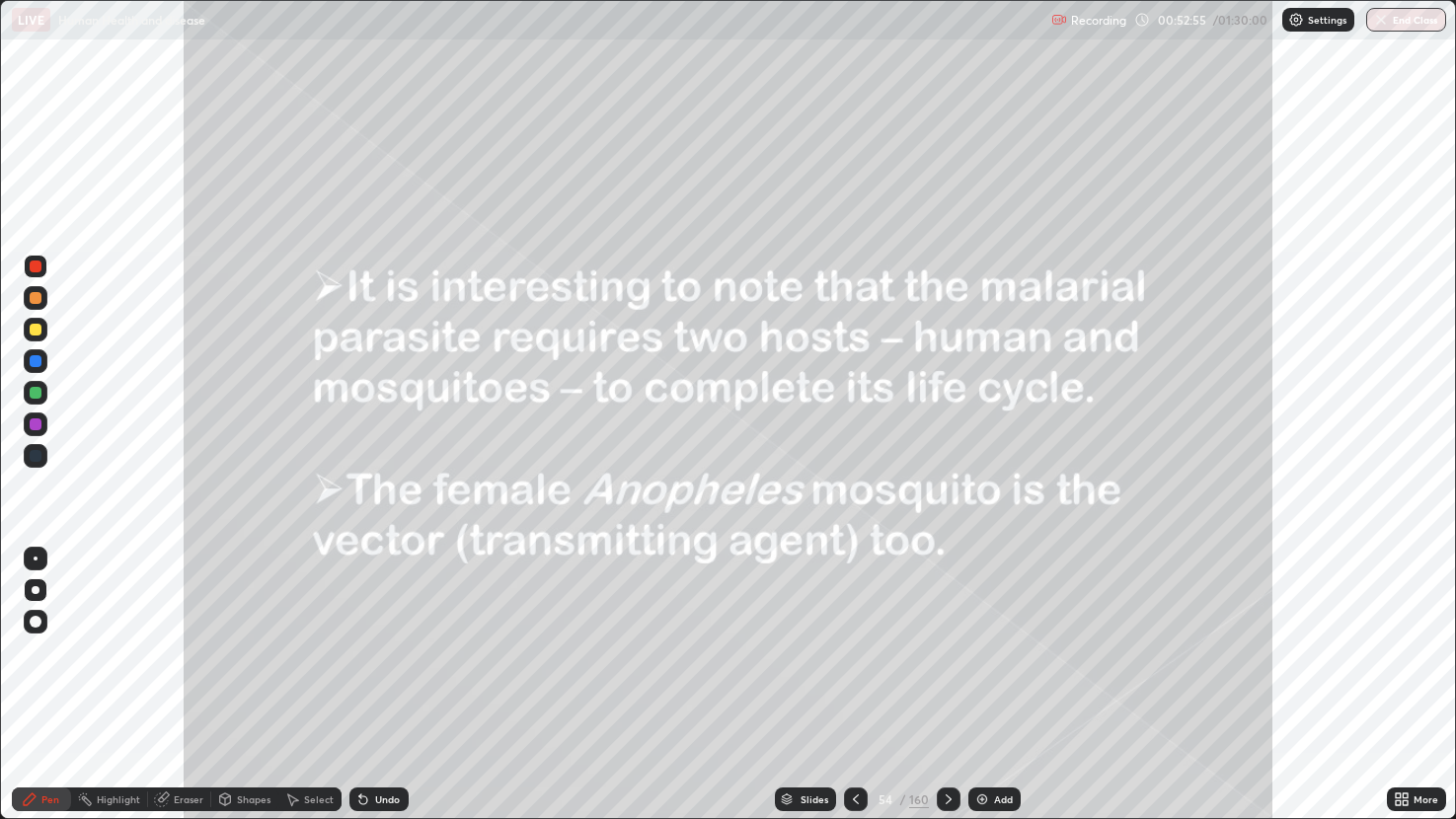 click 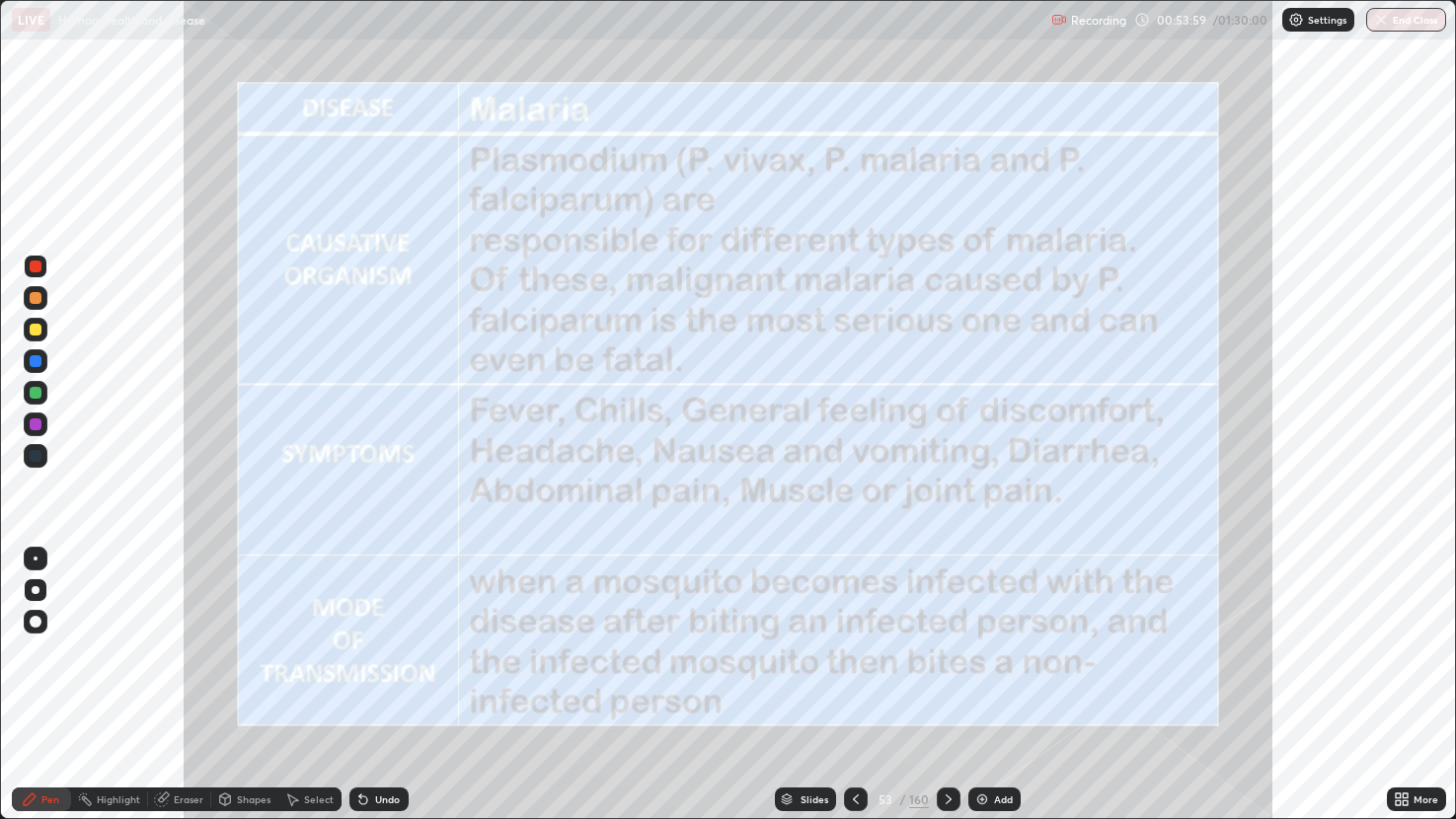 click at bounding box center (36, 456) 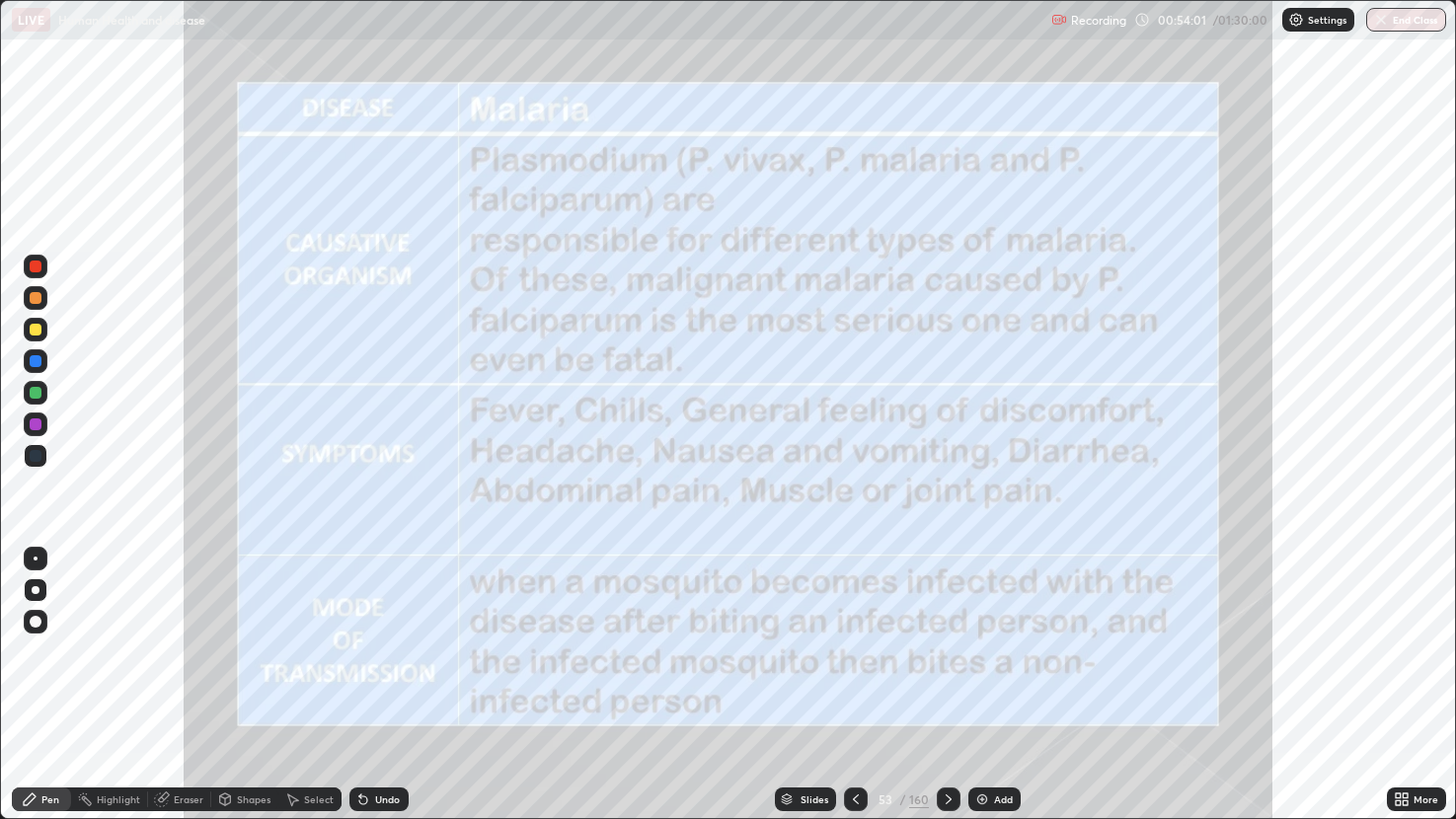 click on "Undo" at bounding box center (387, 799) 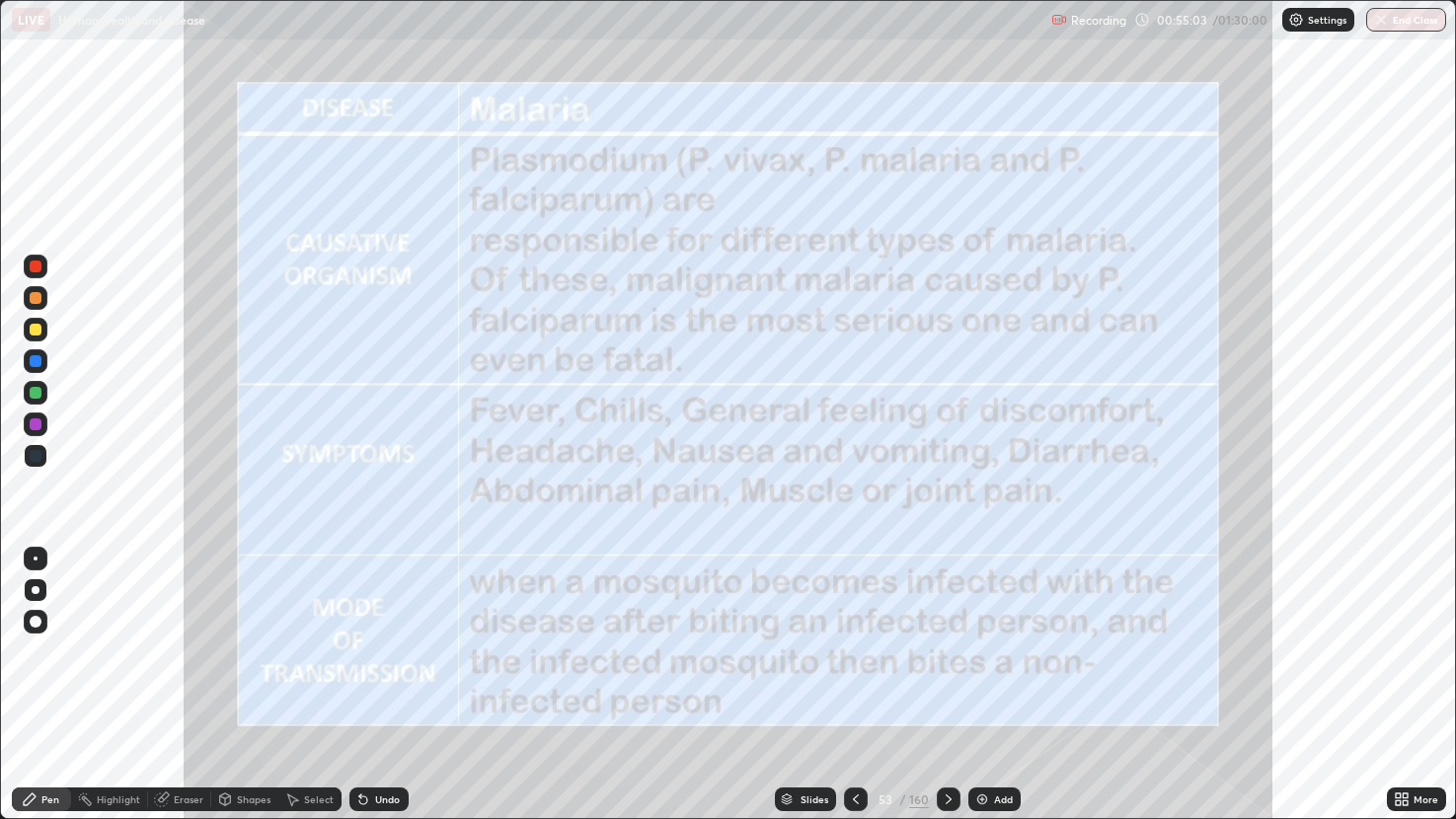 click at bounding box center [36, 266] 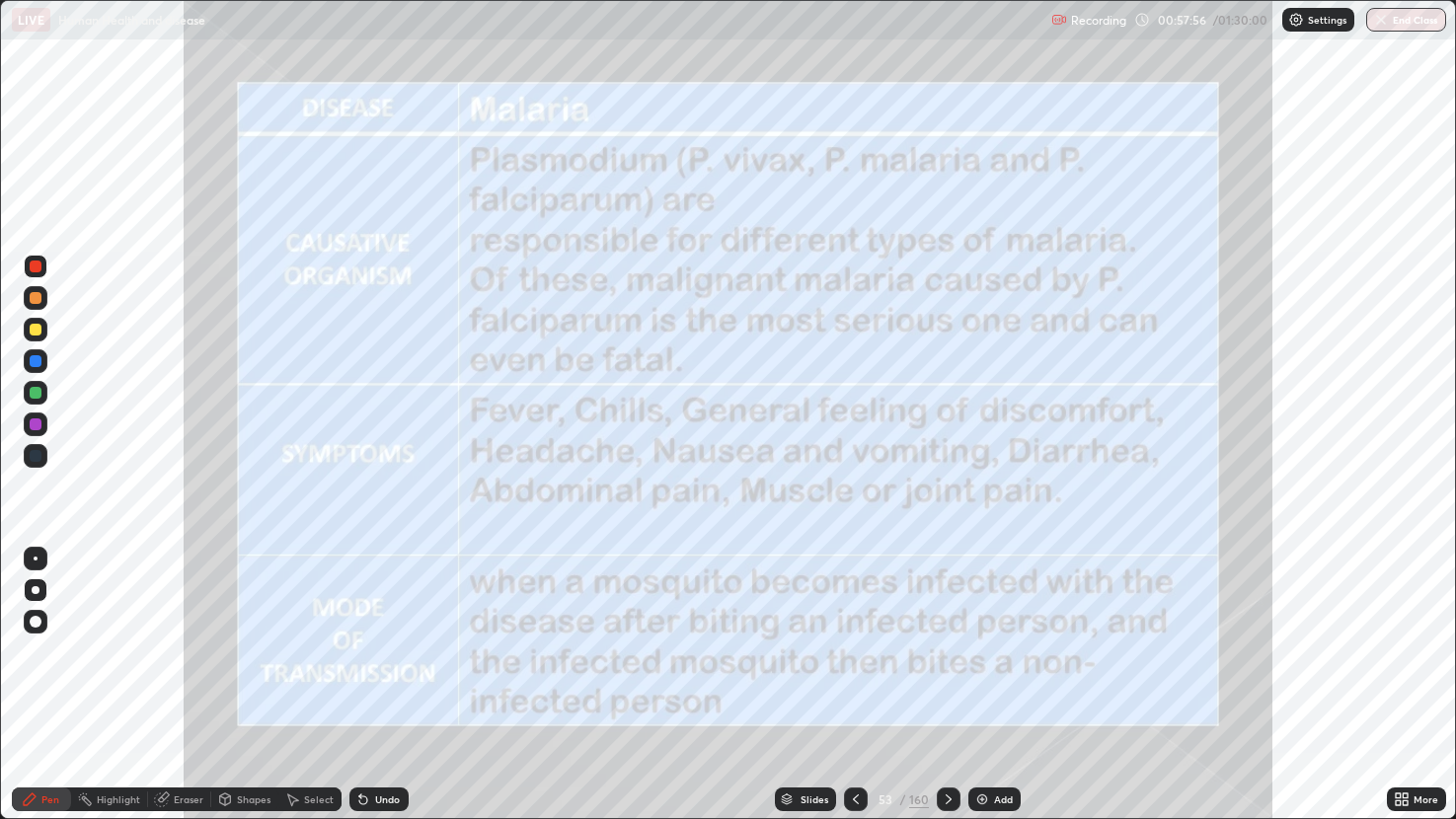 click 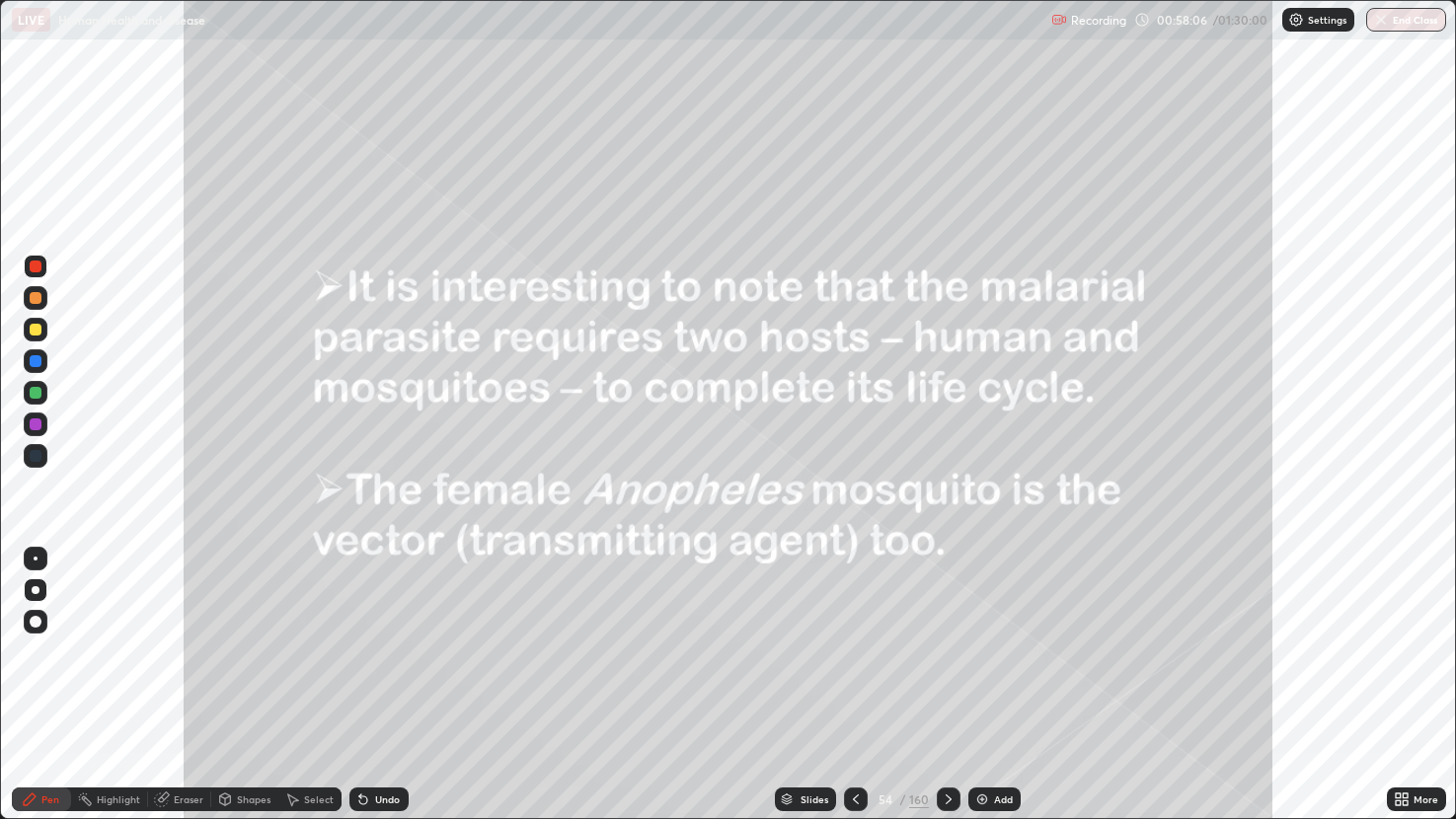 click at bounding box center [949, 799] 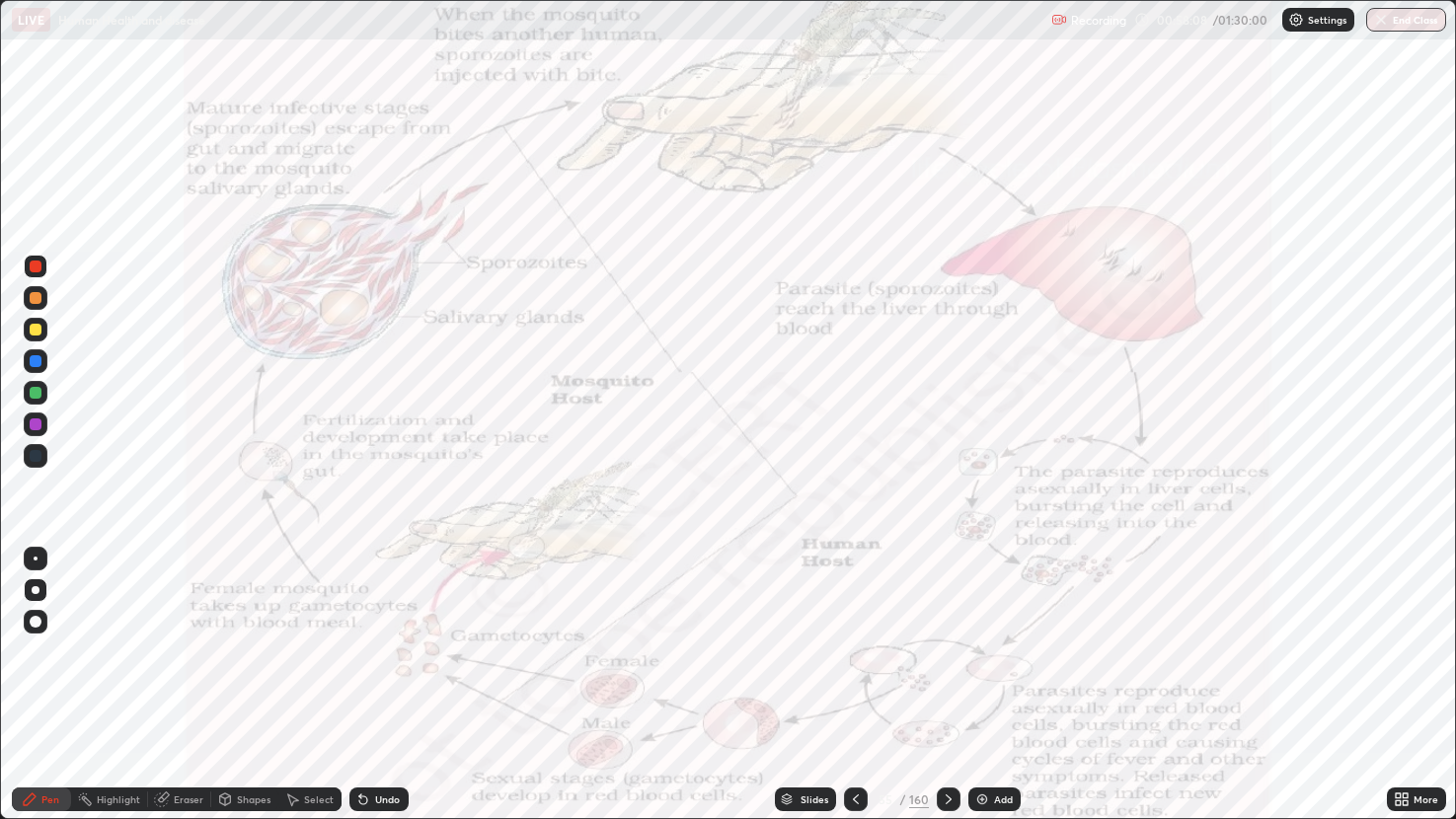 click 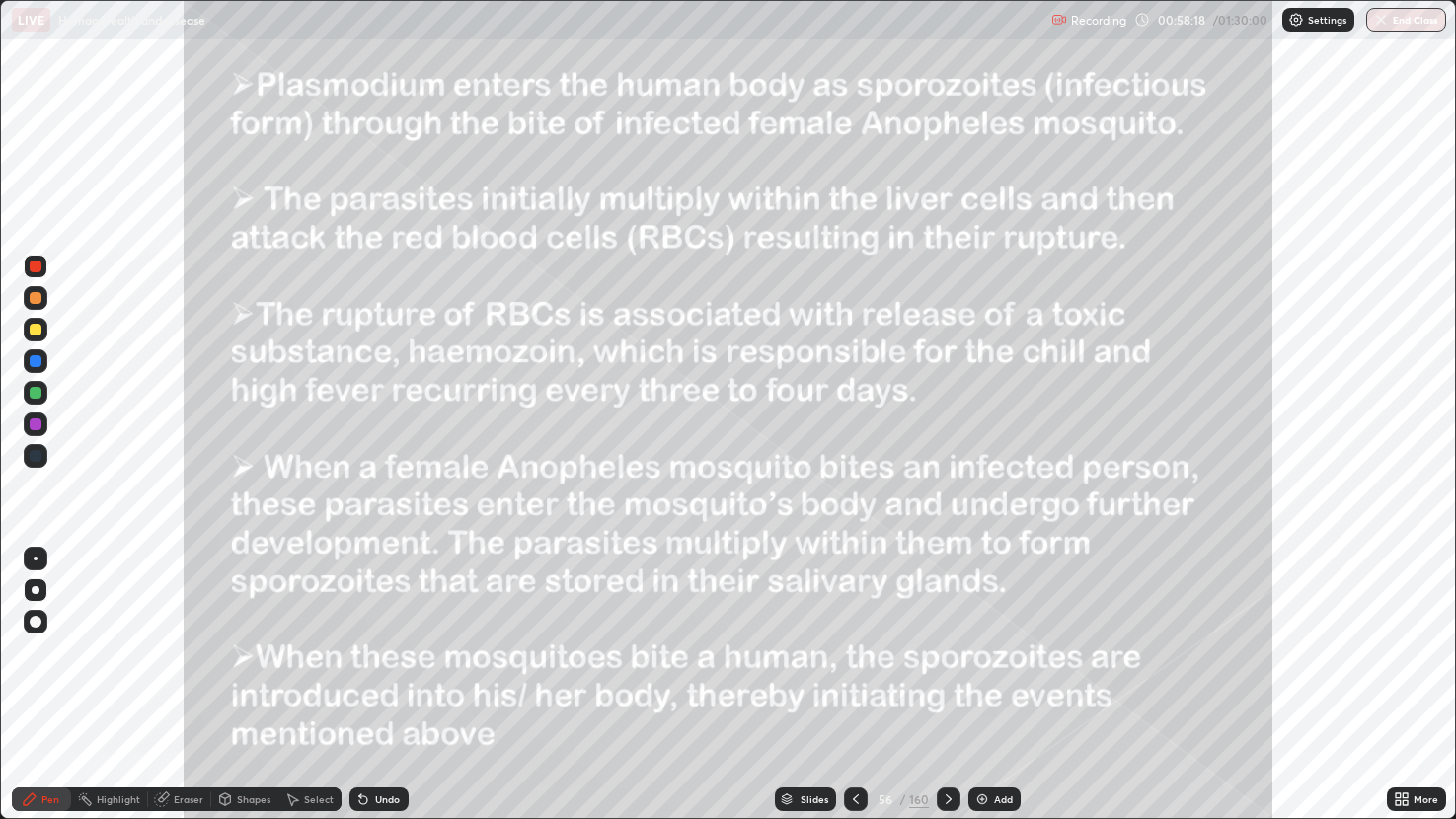 click 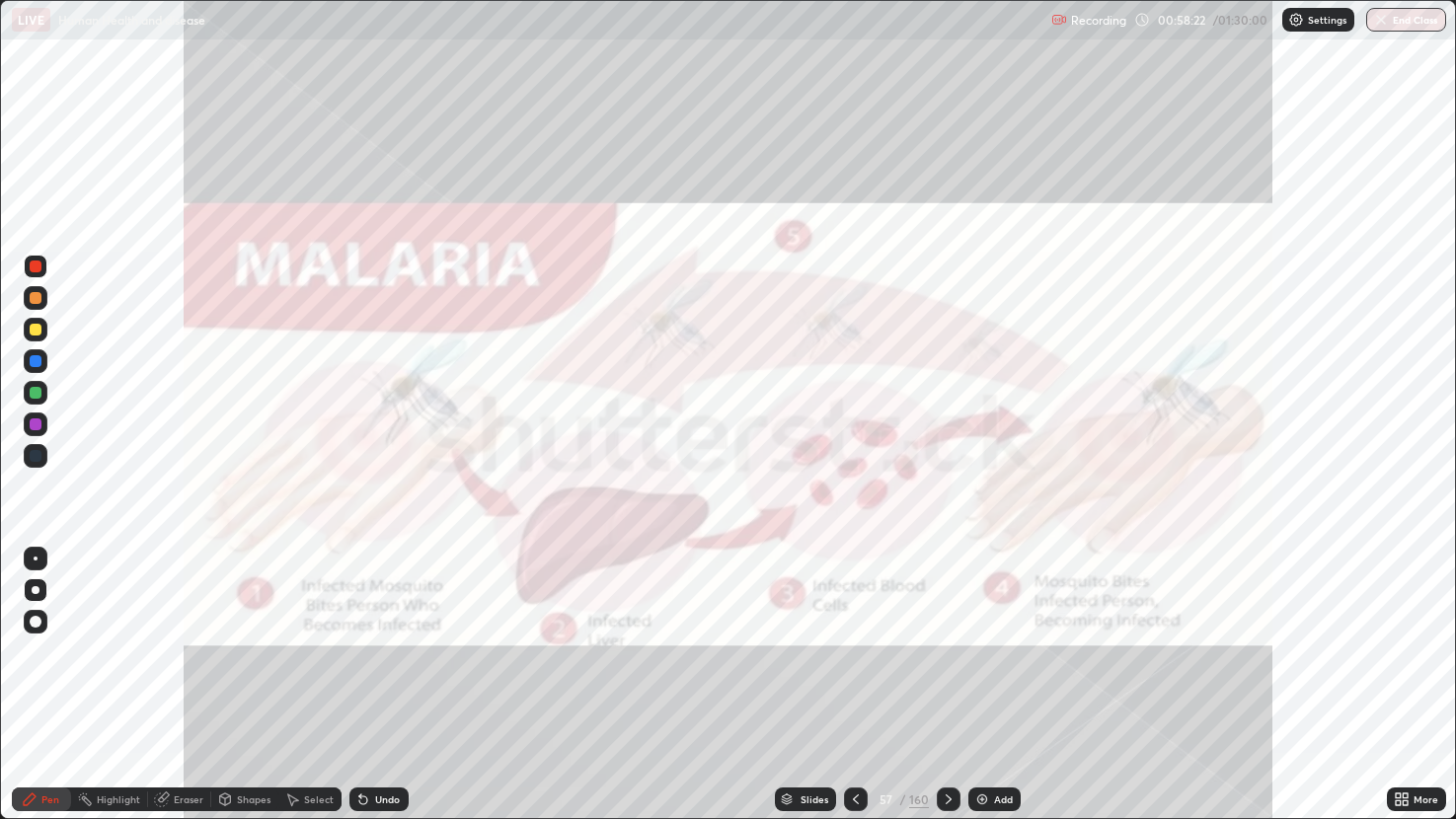 click 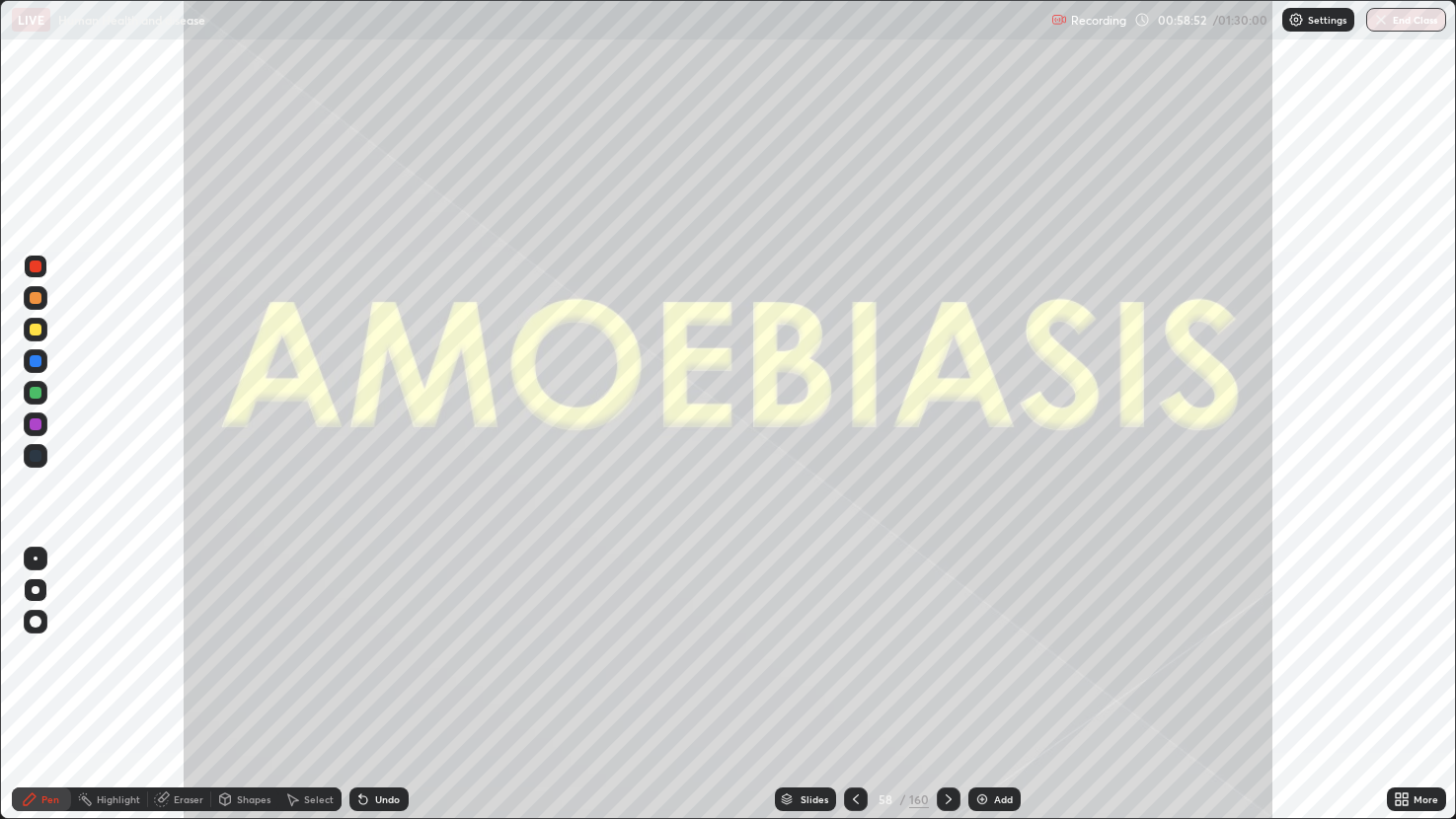 click 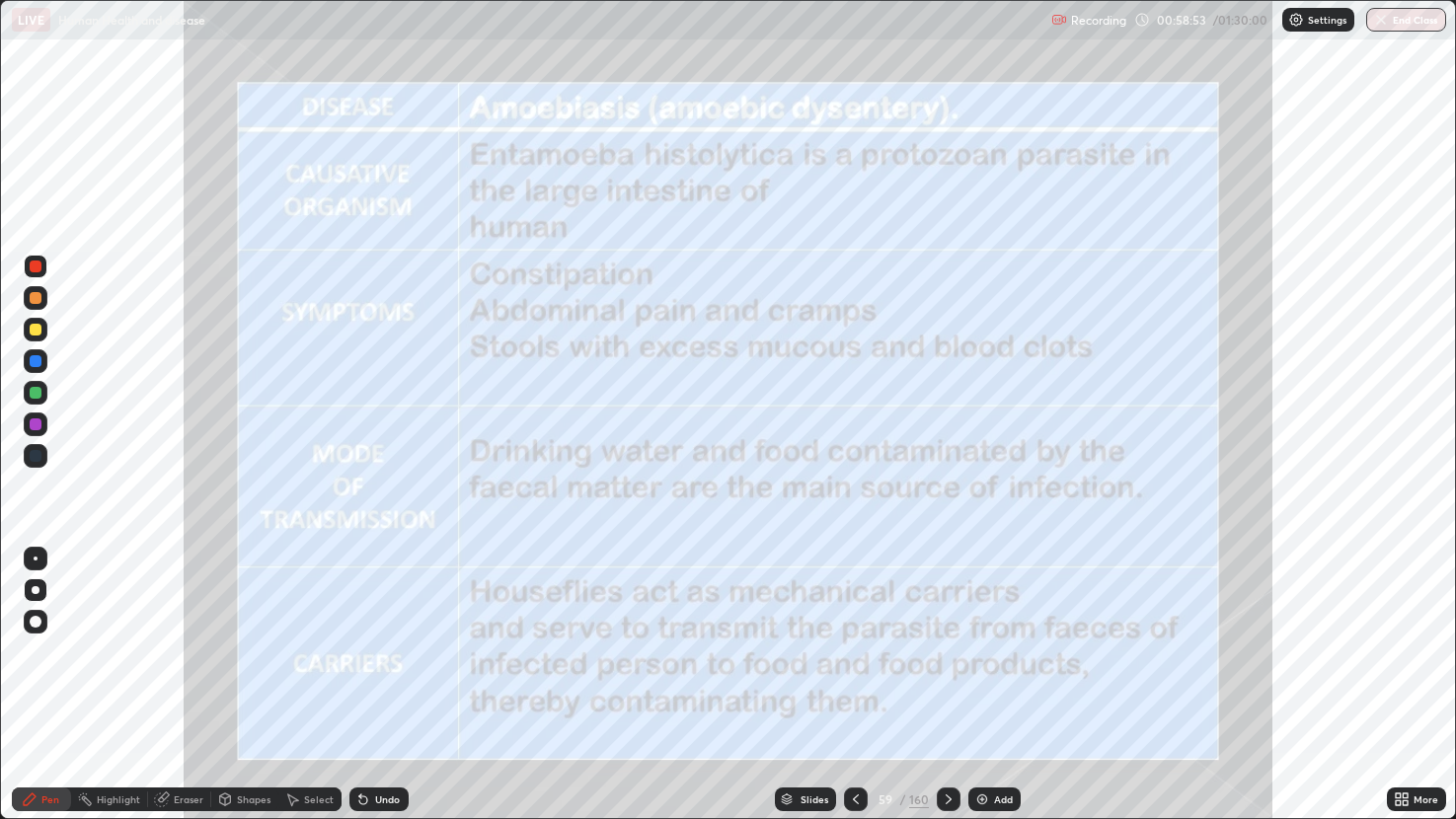 click 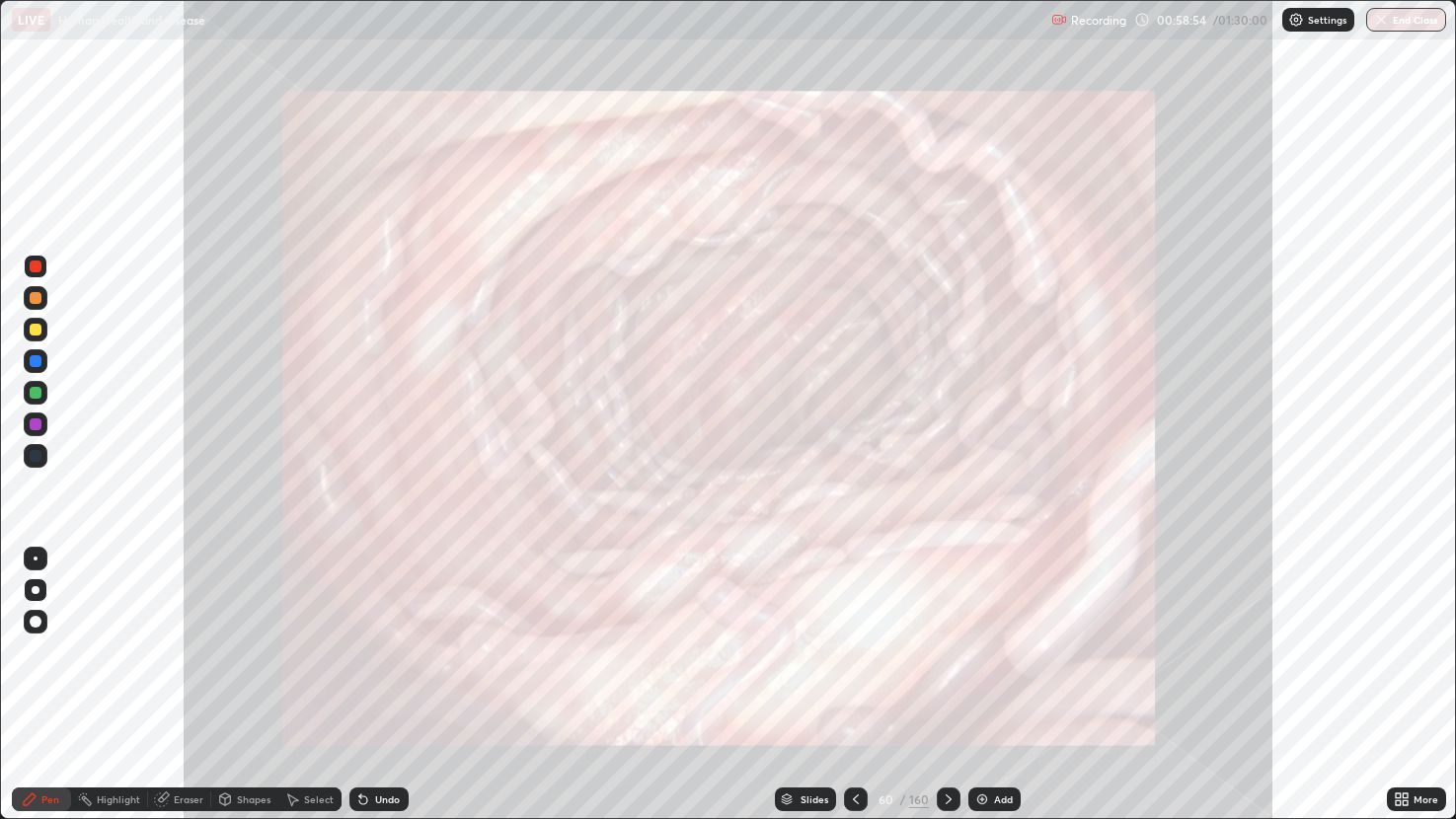 click 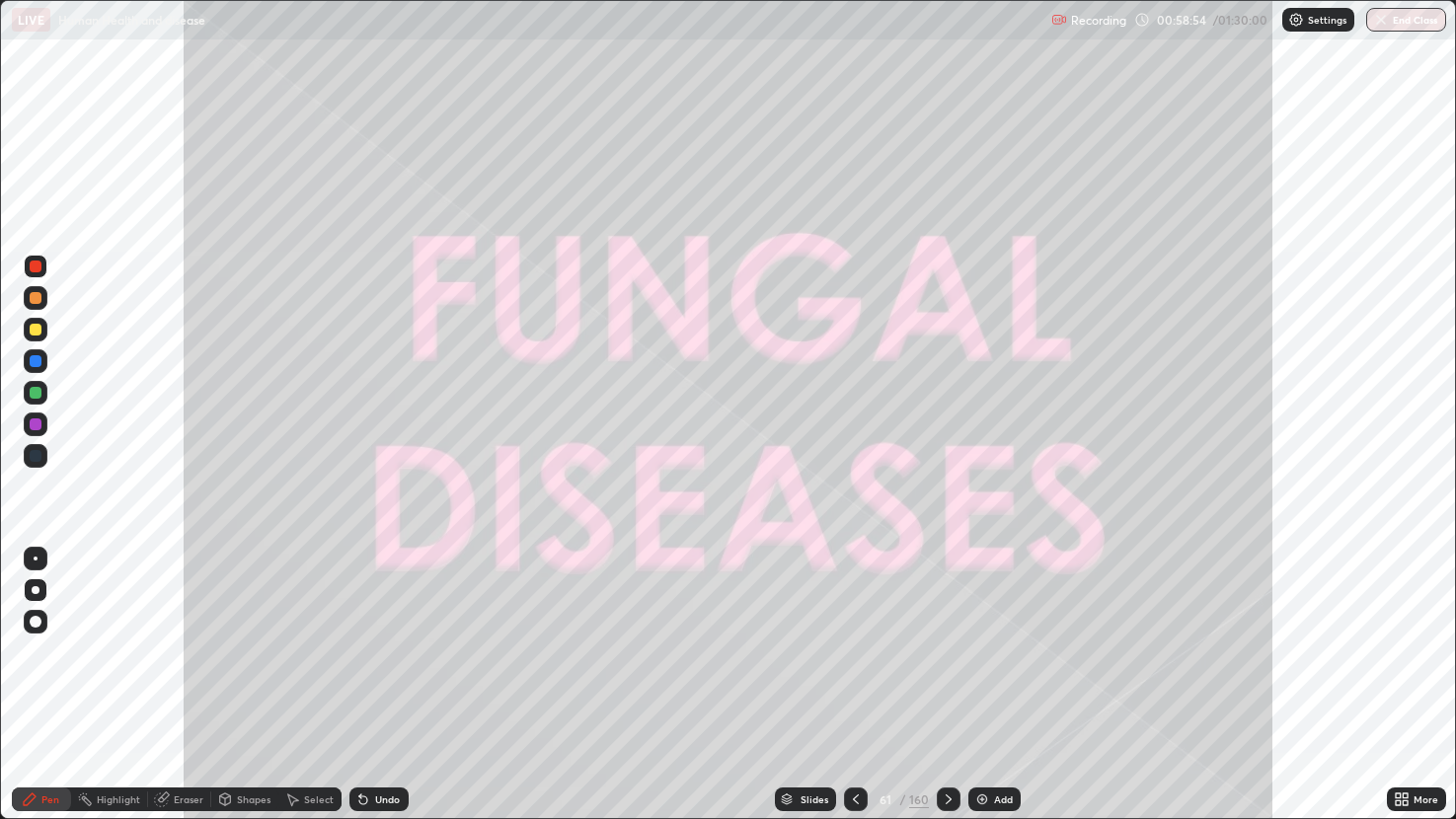 click at bounding box center [949, 799] 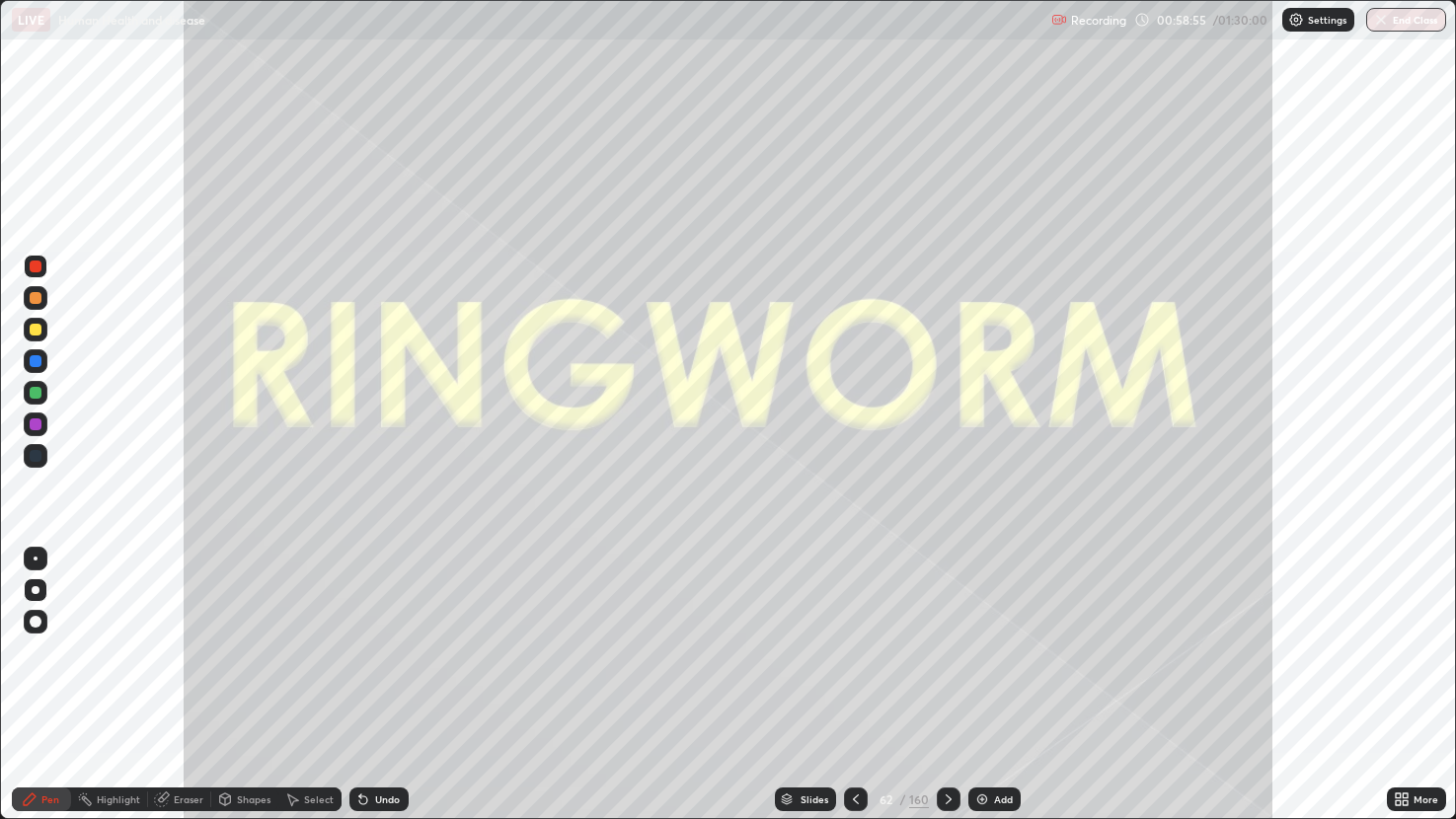 click 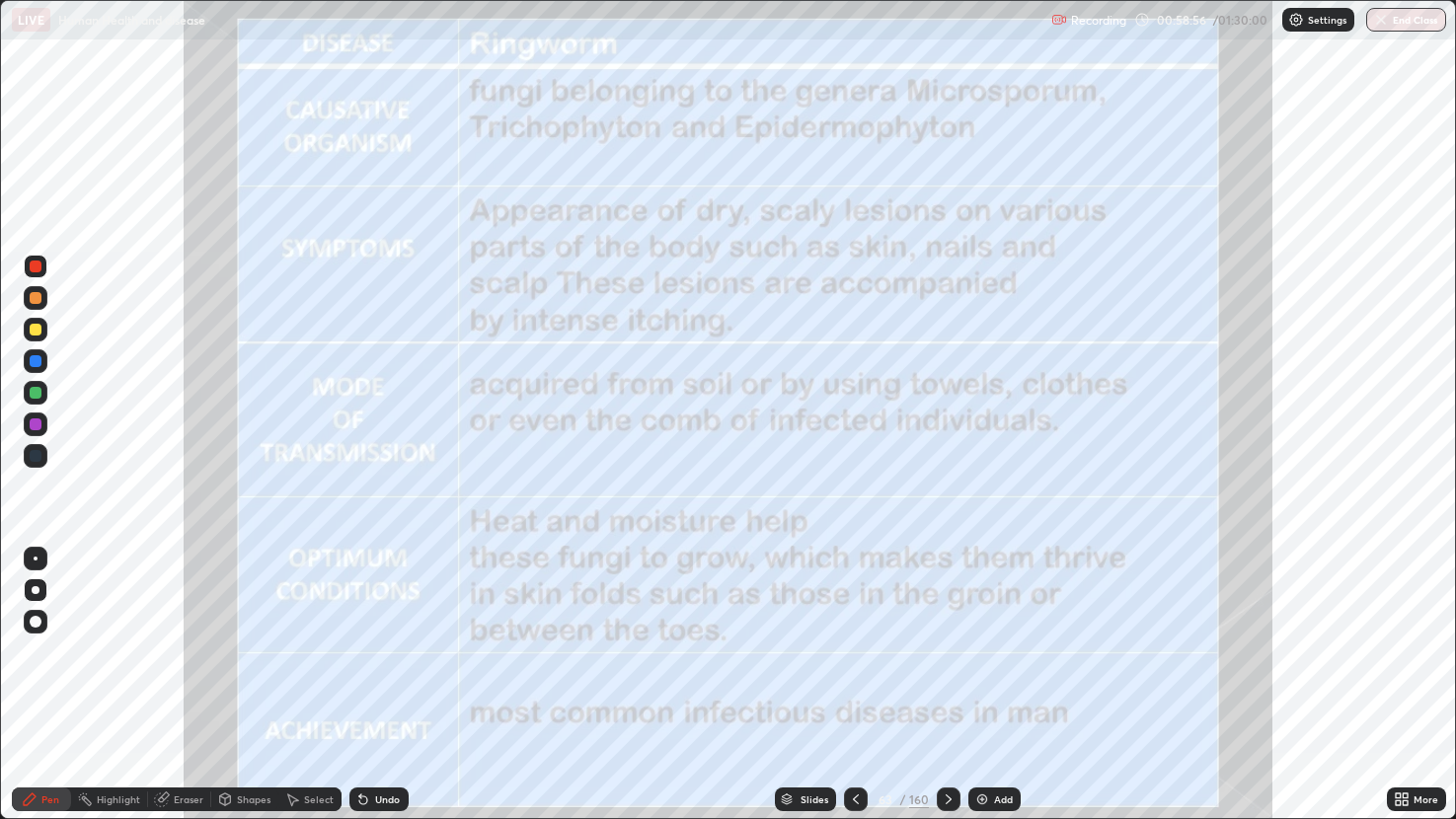 click 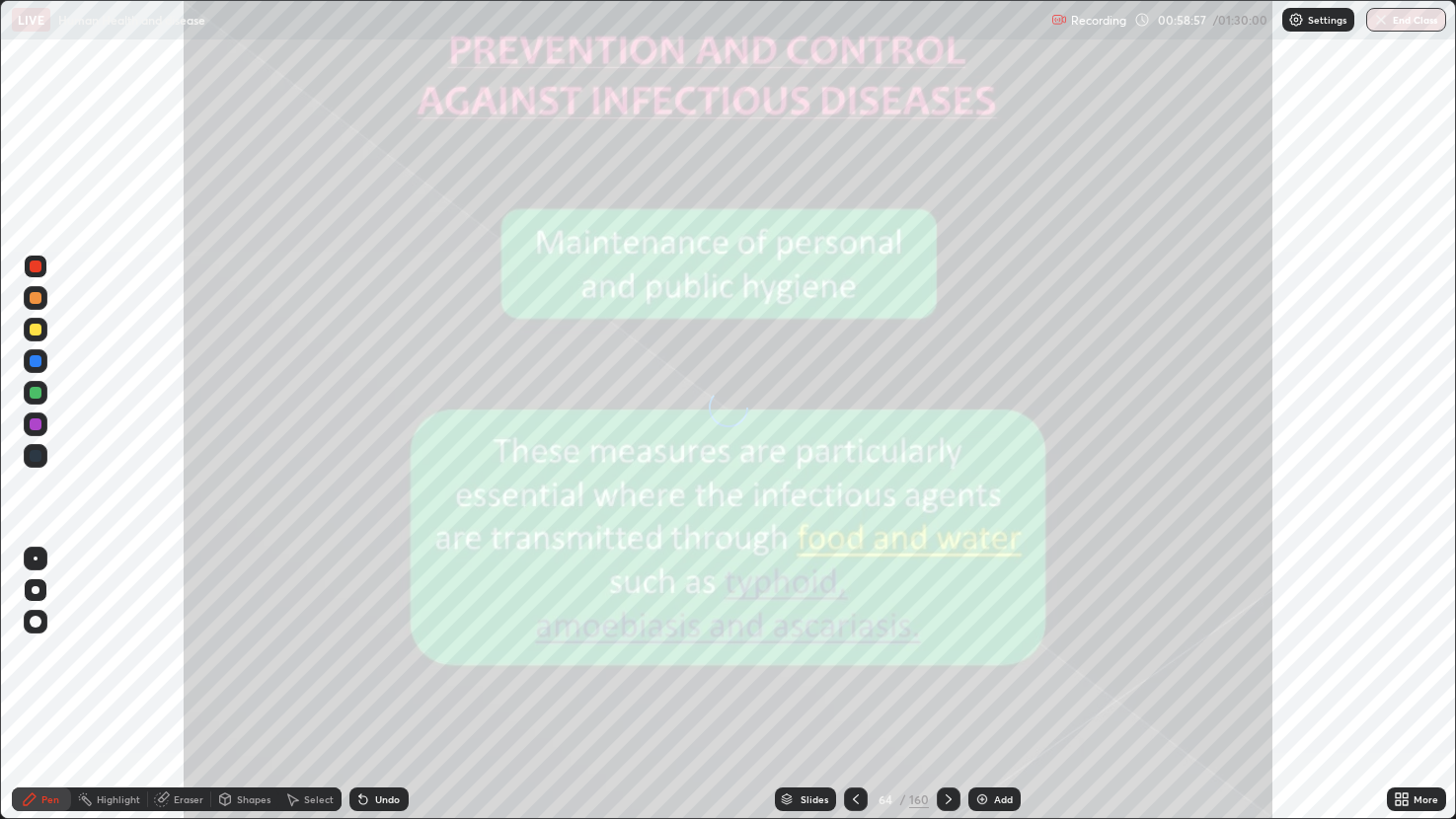 click 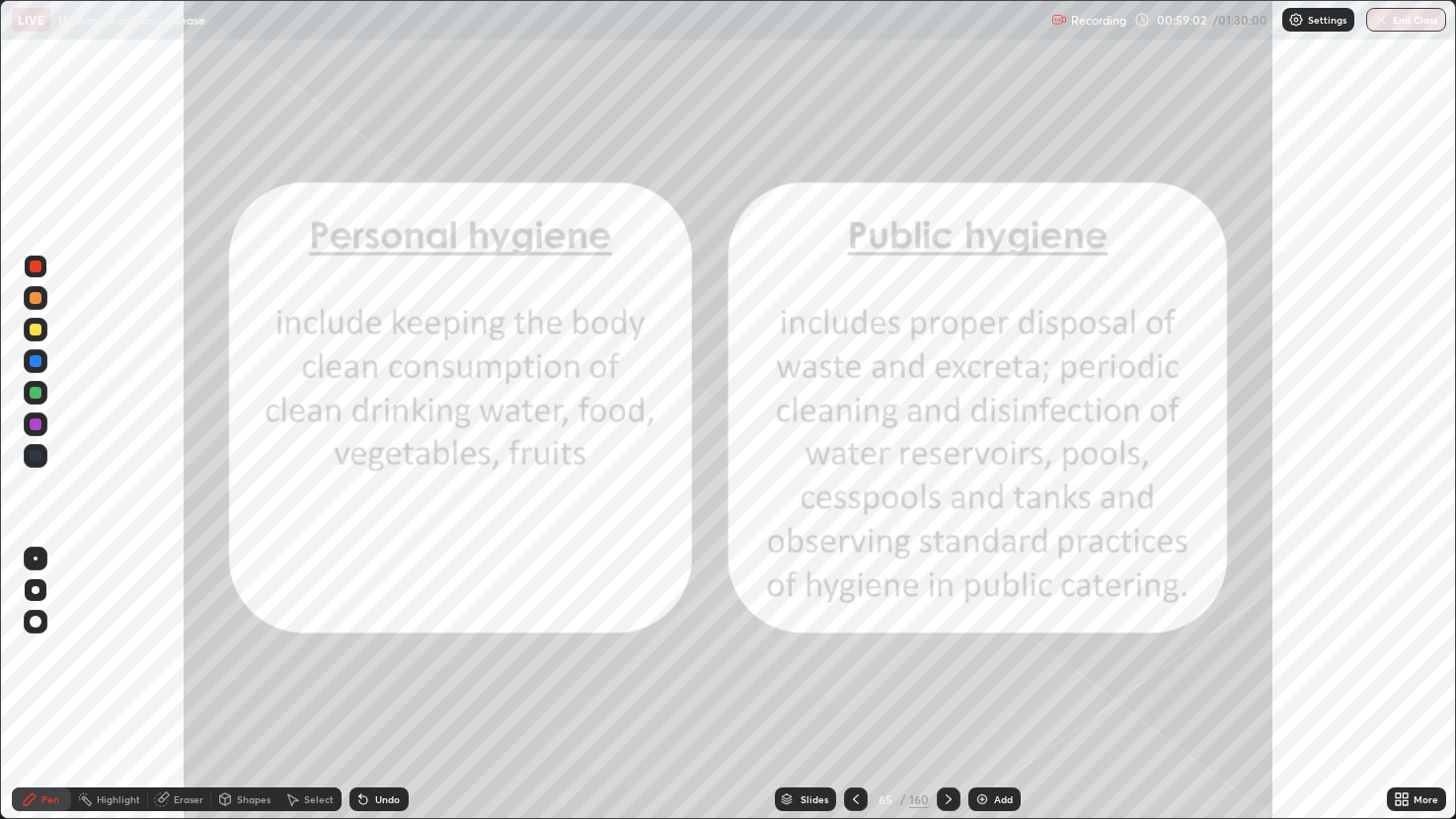 click 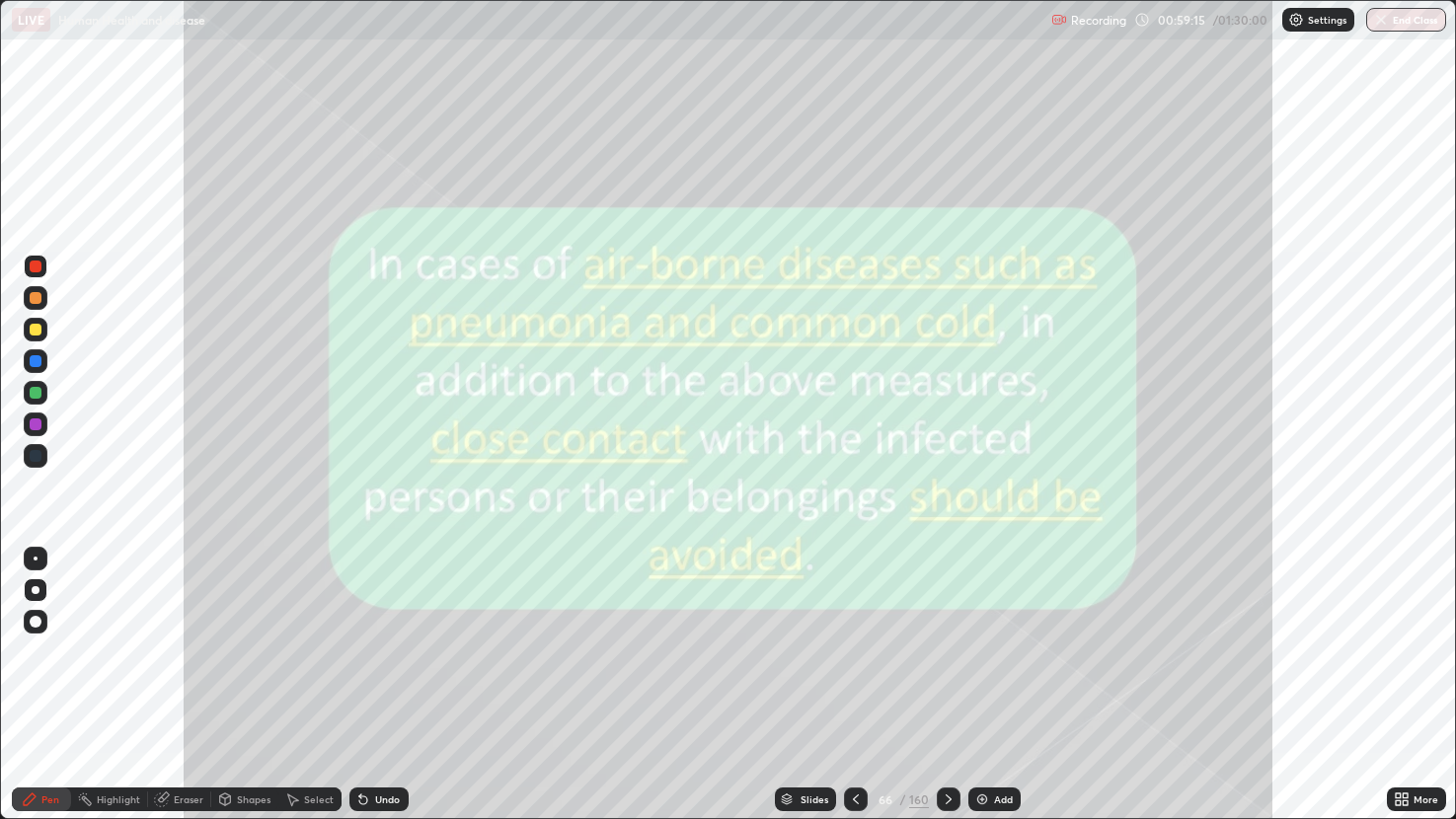 click at bounding box center [949, 799] 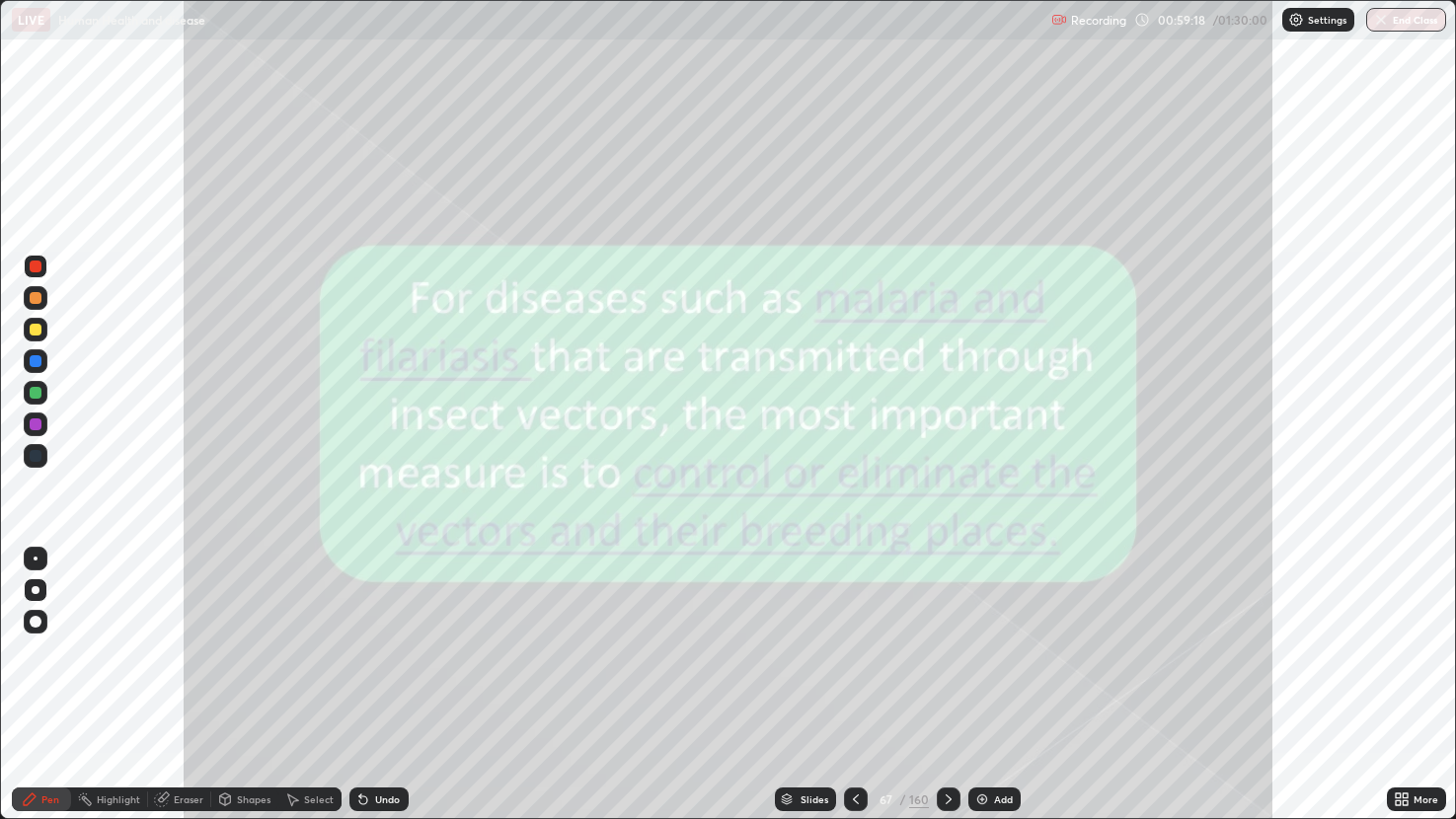 click 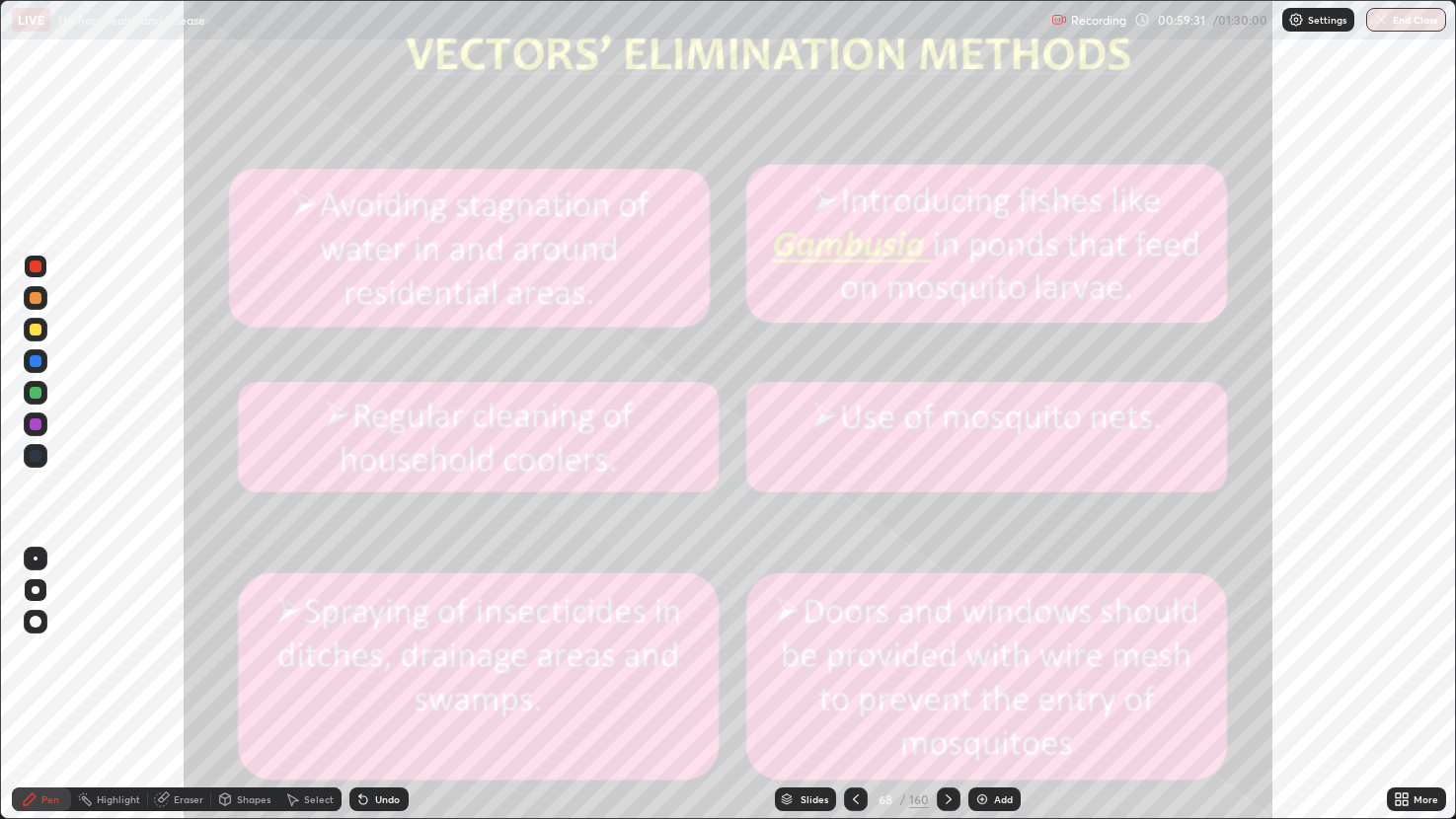click 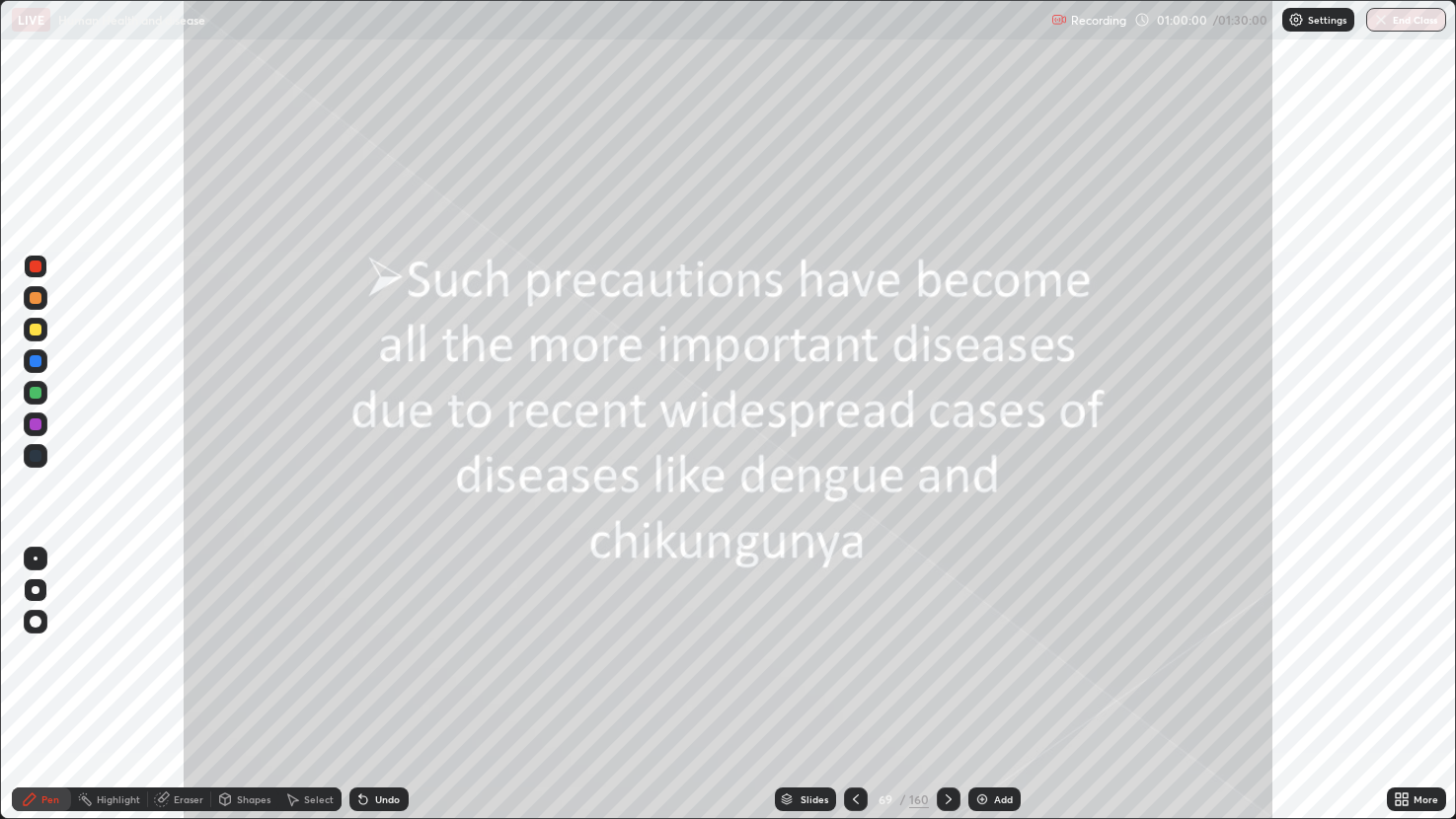 click on "End Class" at bounding box center (1406, 20) 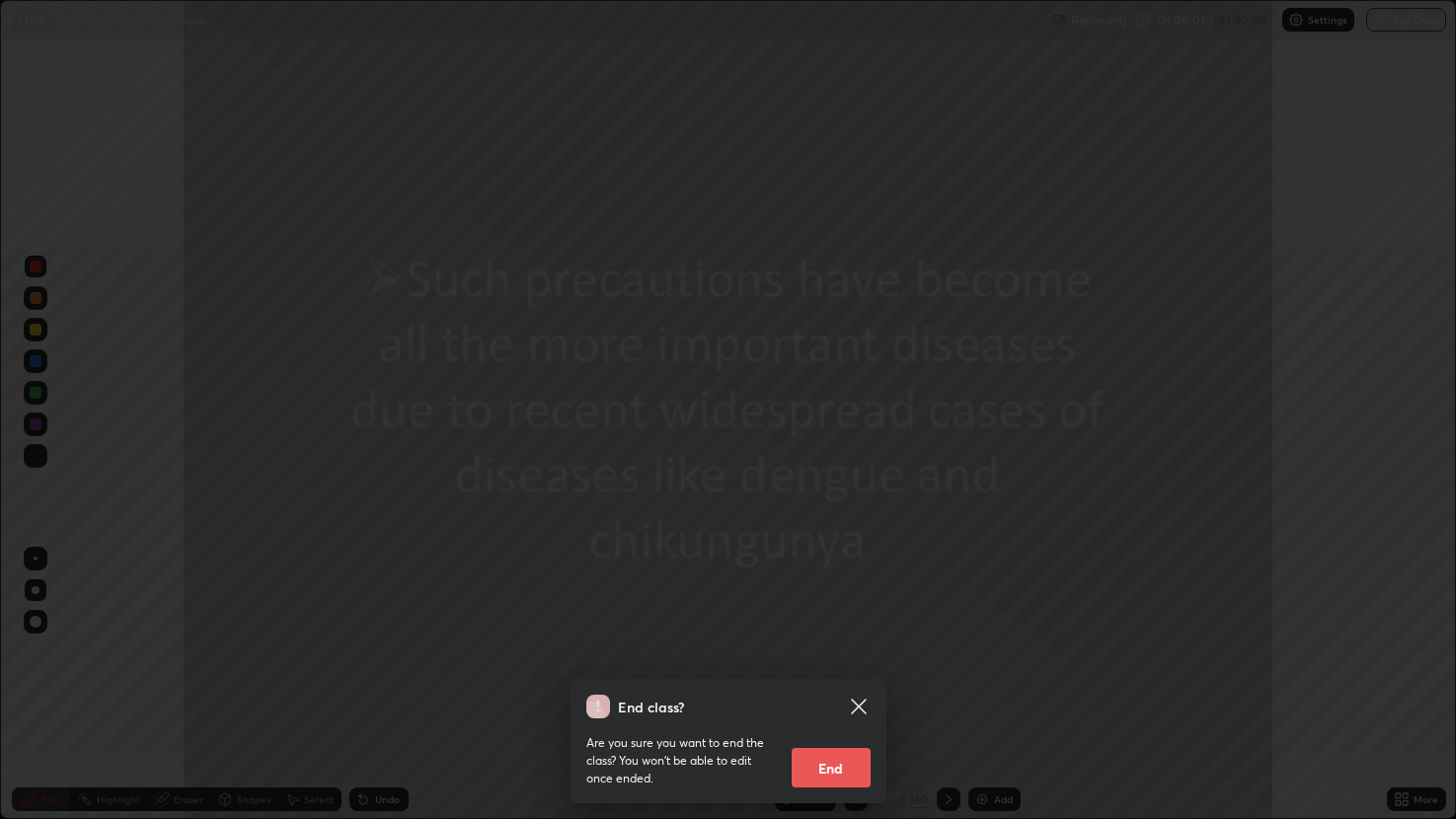 click on "End" at bounding box center (831, 768) 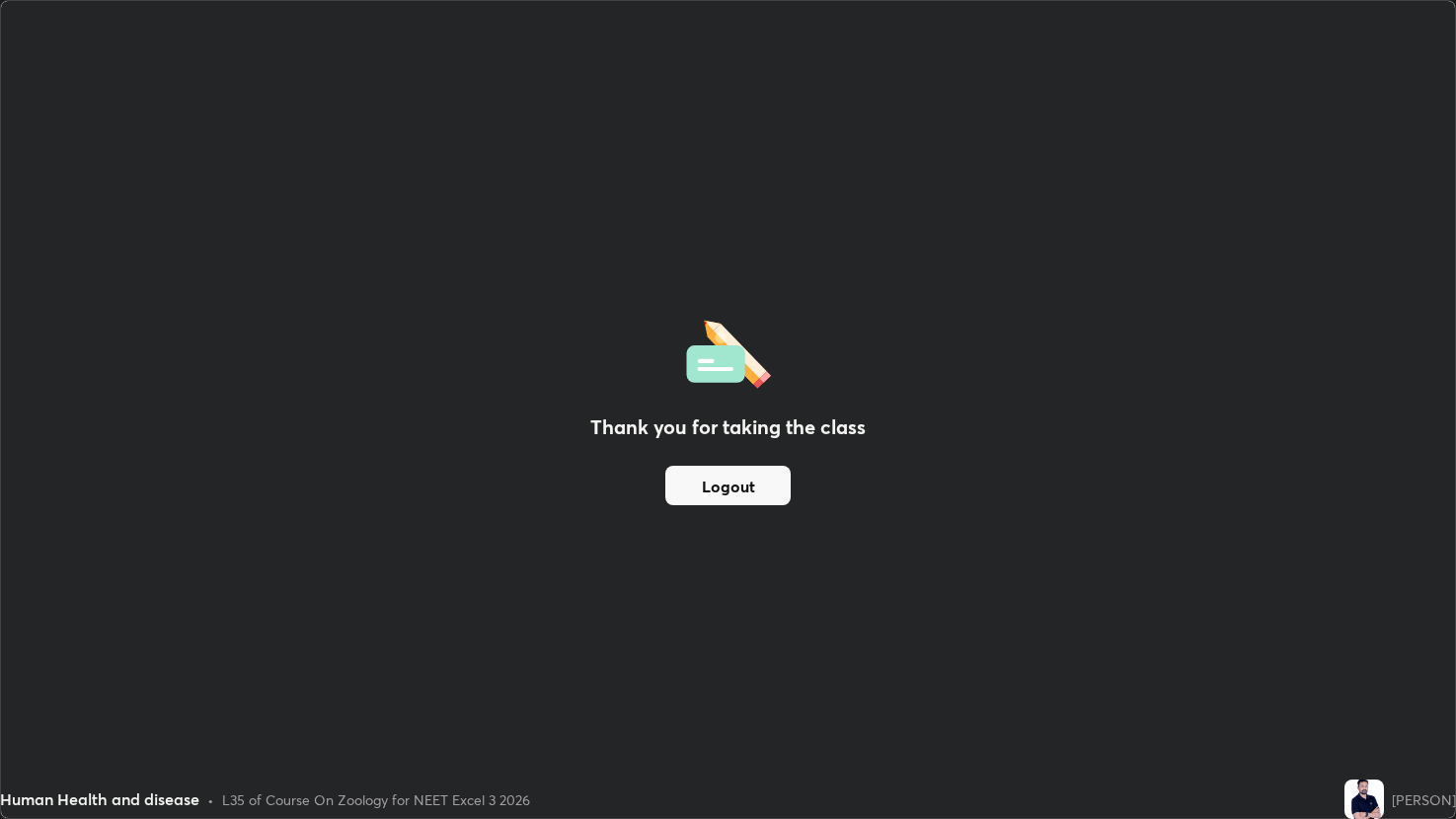 click on "Logout" at bounding box center (728, 485) 